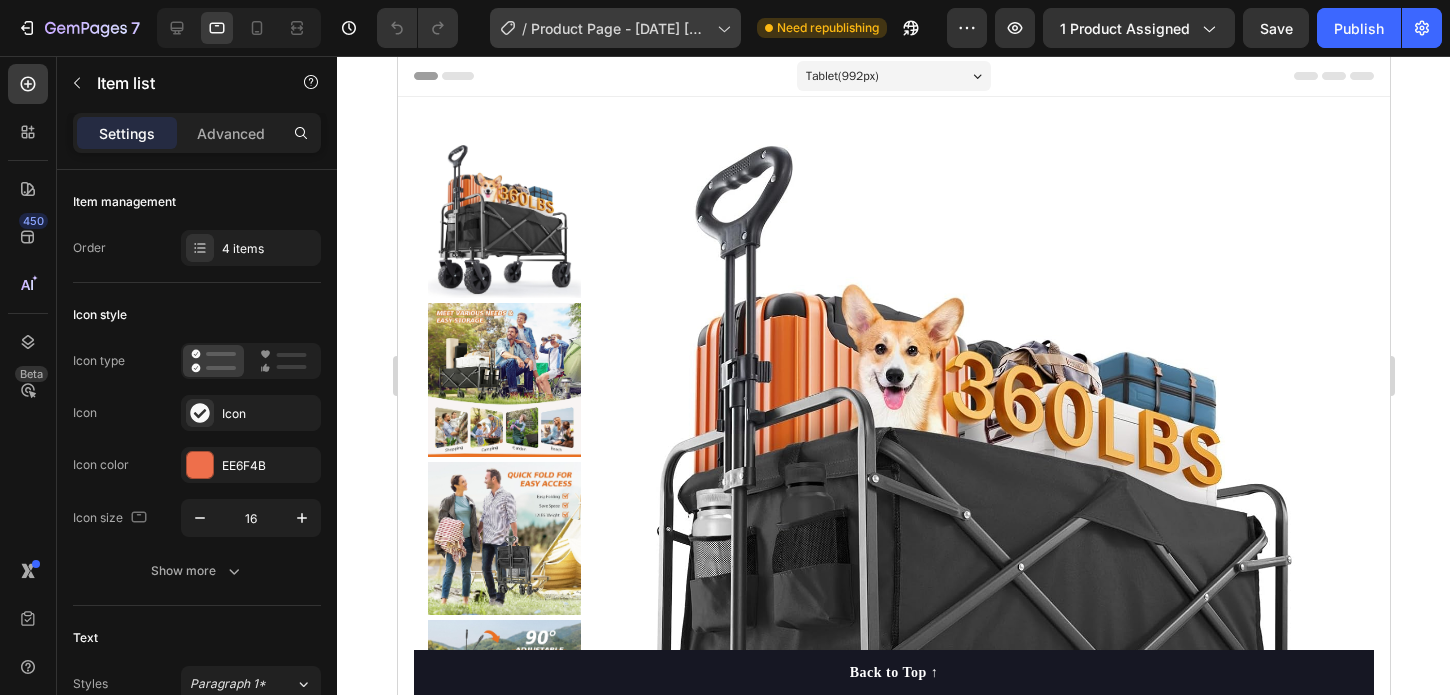 scroll, scrollTop: 783, scrollLeft: 0, axis: vertical 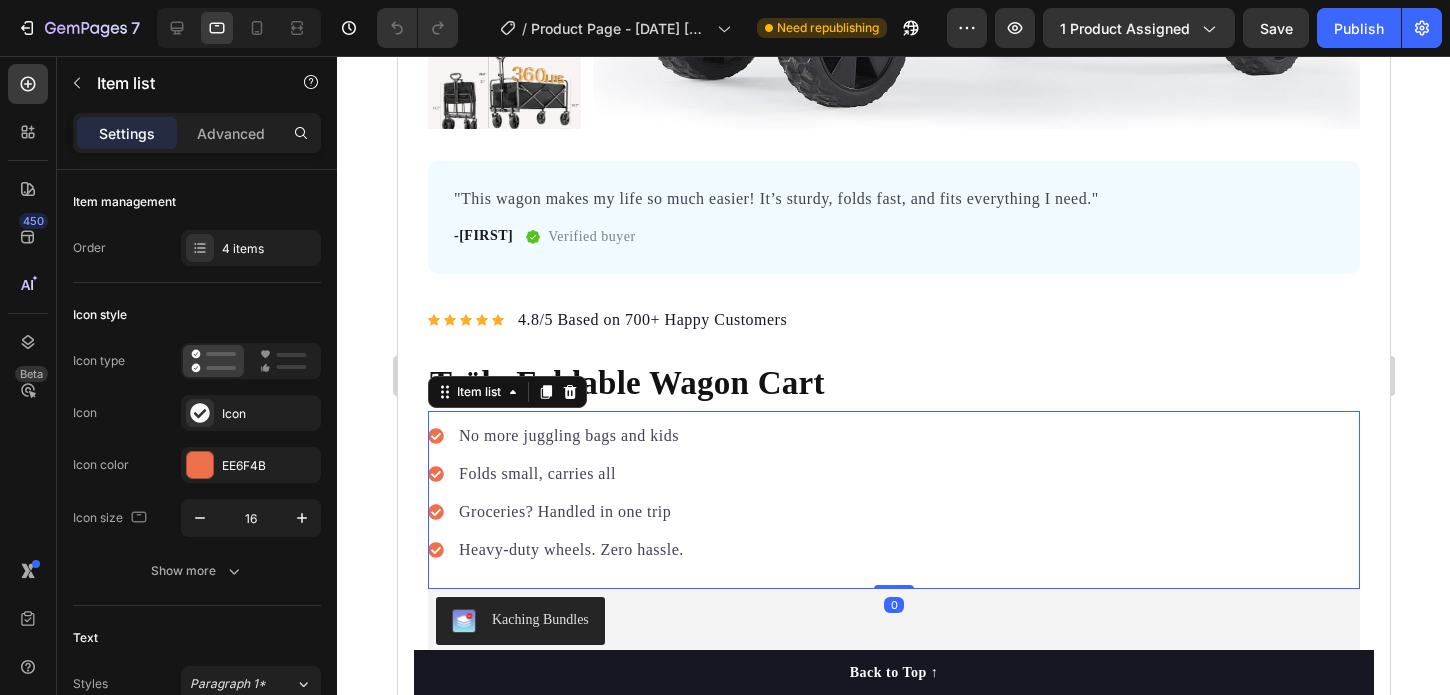 click at bounding box center [235, 28] 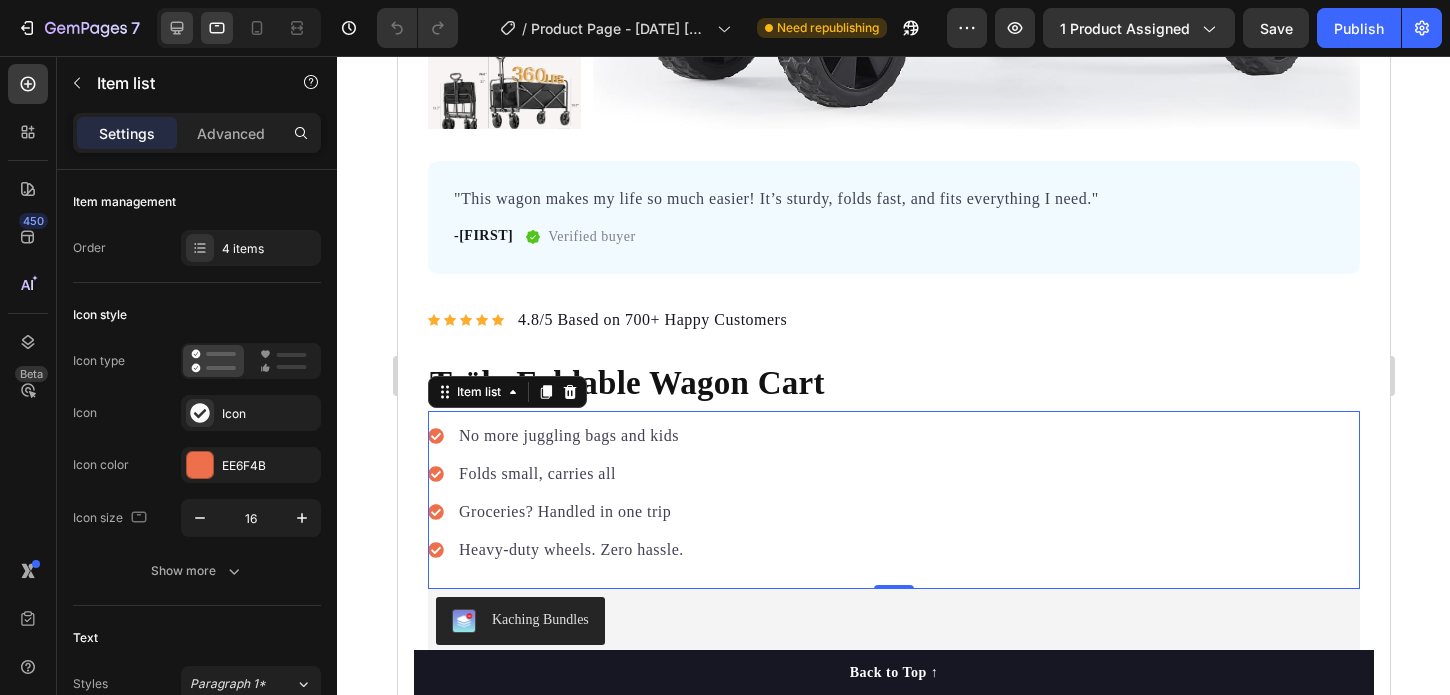 click 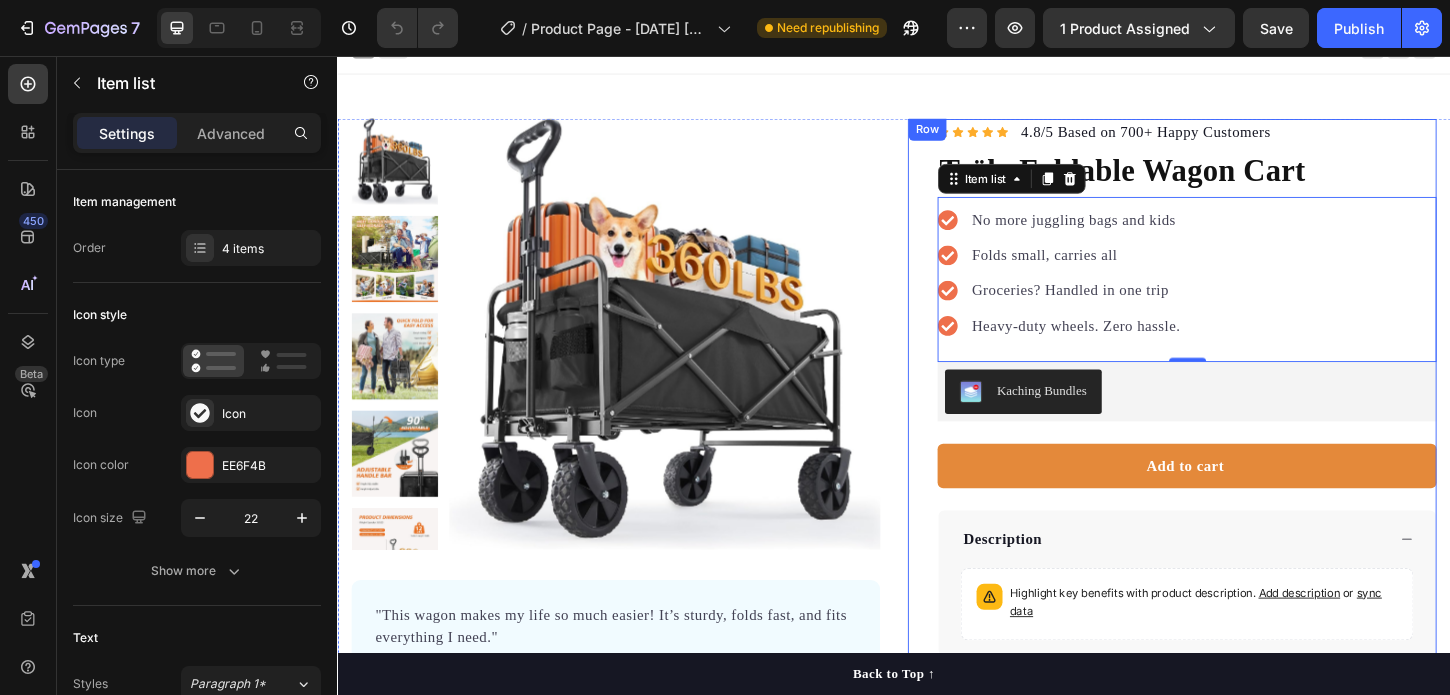scroll, scrollTop: 0, scrollLeft: 0, axis: both 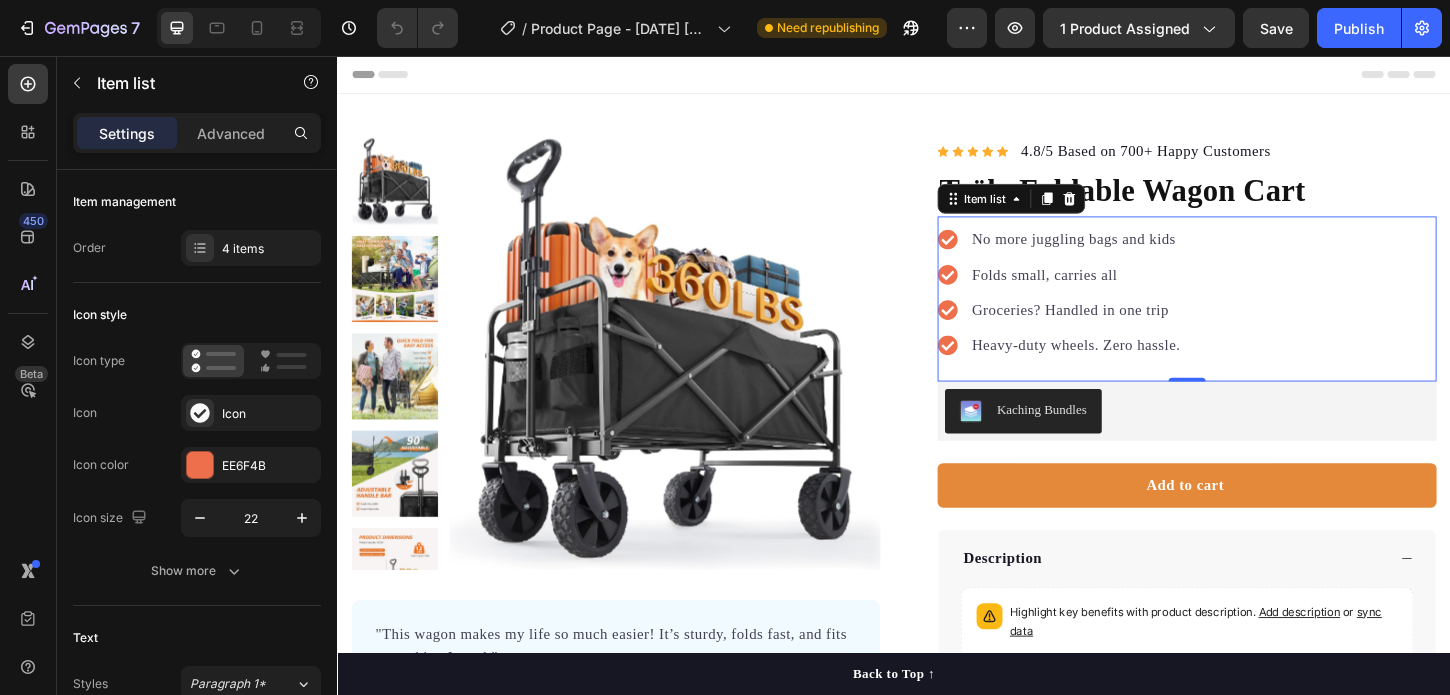 click on "No more juggling bags and kids" at bounding box center (1133, 254) 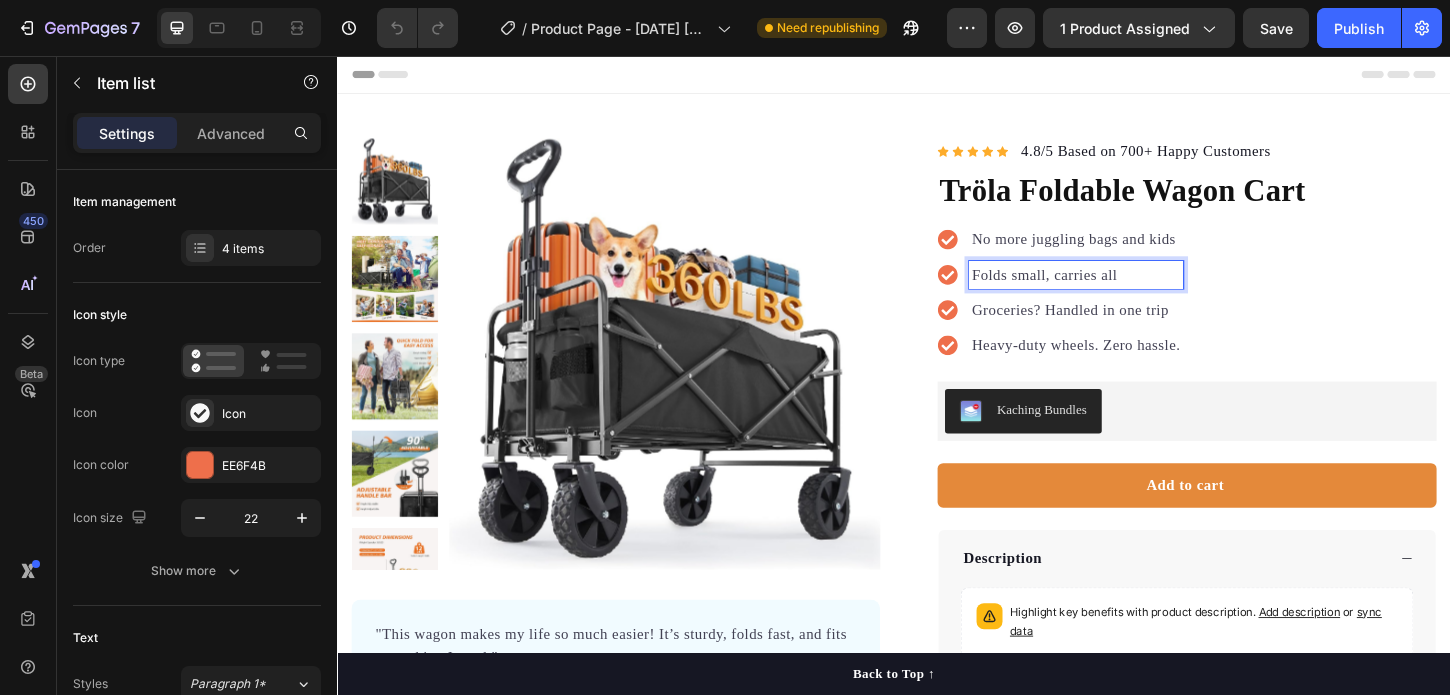 click on "Folds small, carries all" at bounding box center [1133, 292] 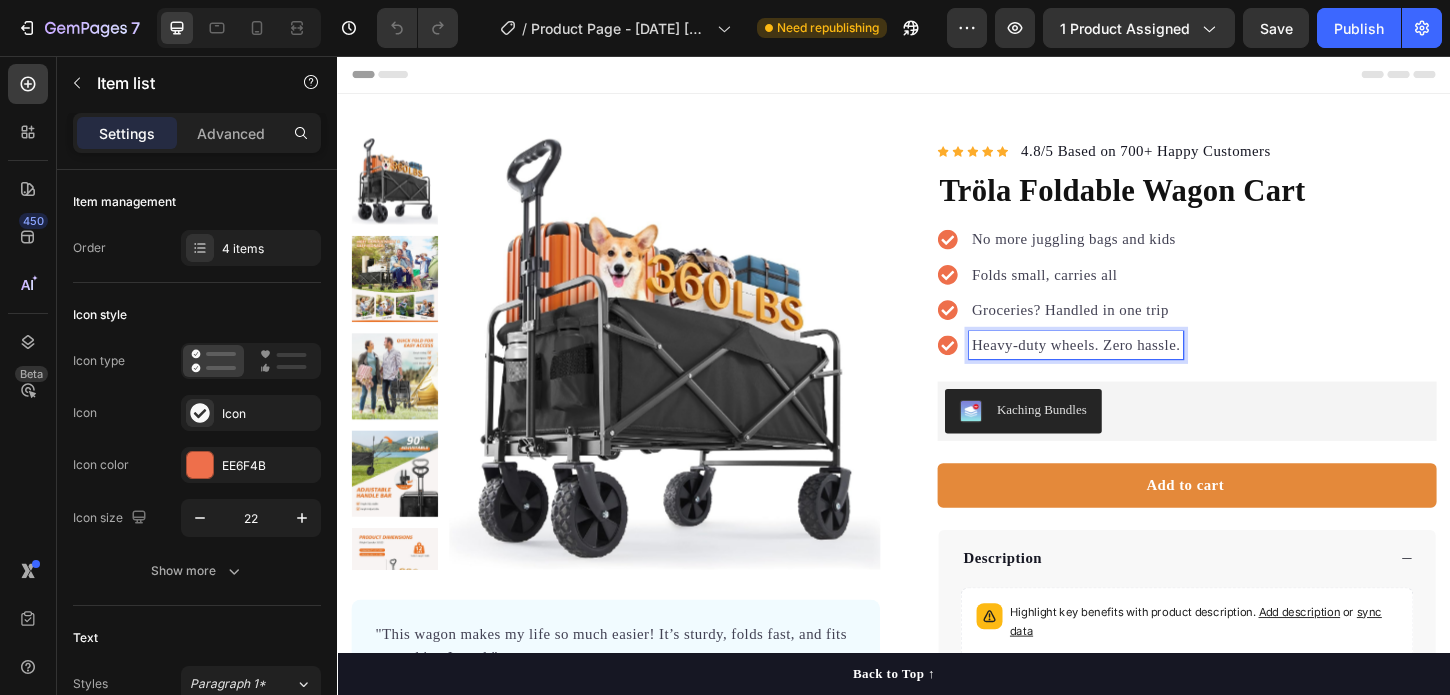 click on "Heavy-duty wheels. Zero hassle." at bounding box center [1133, 368] 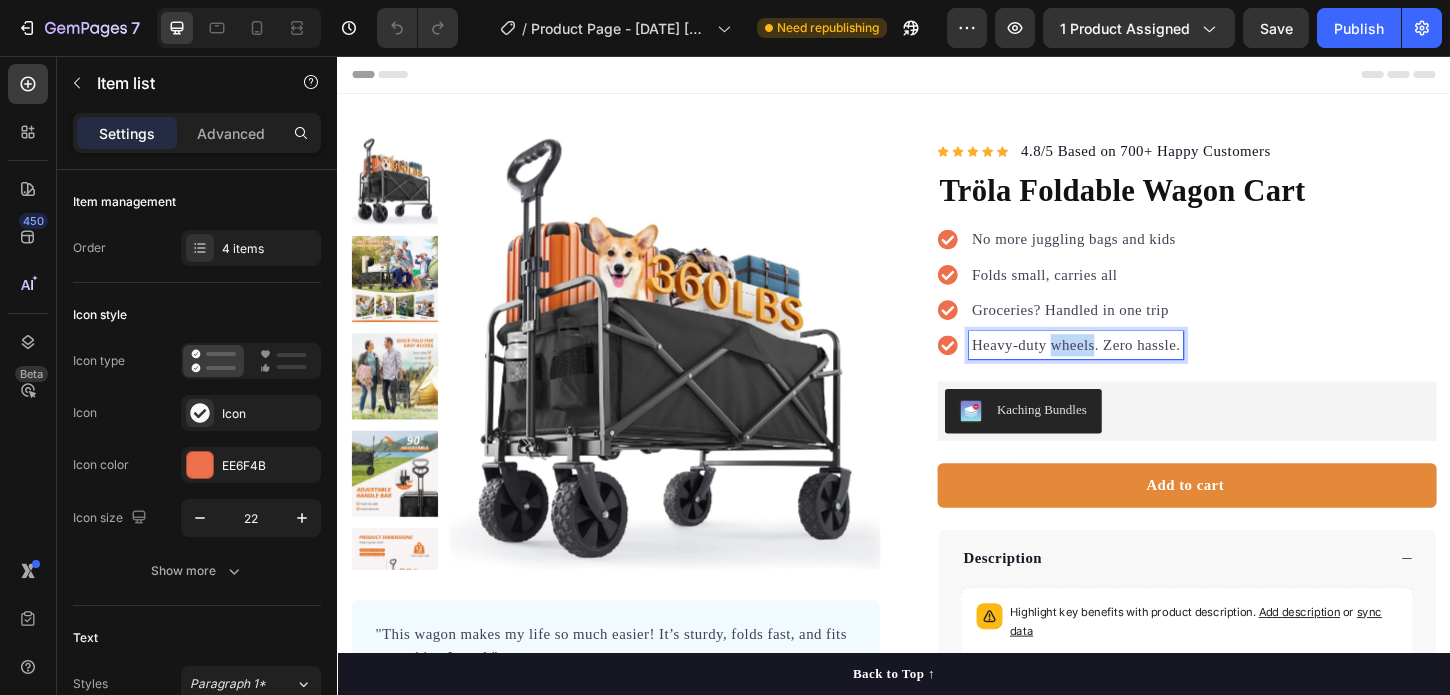 click on "Heavy-duty wheels. Zero hassle." at bounding box center [1133, 368] 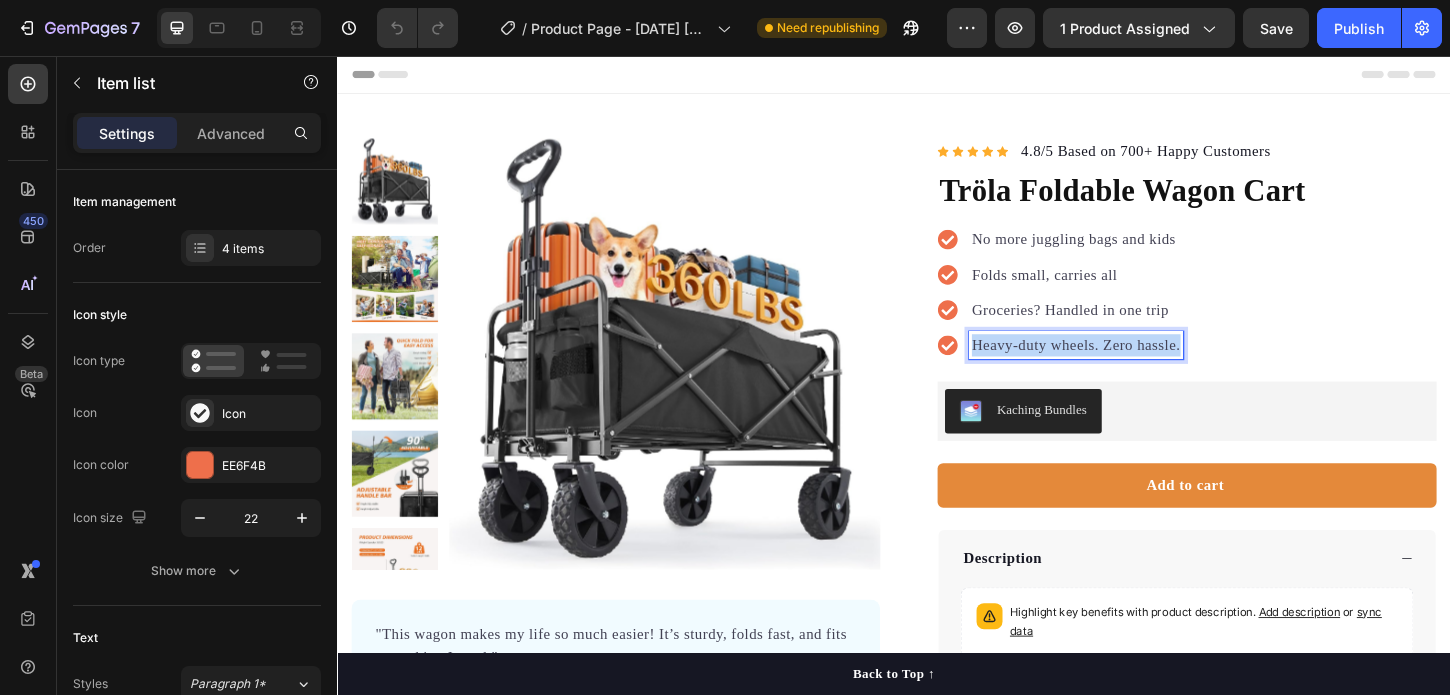 click on "Heavy-duty wheels. Zero hassle." at bounding box center [1133, 368] 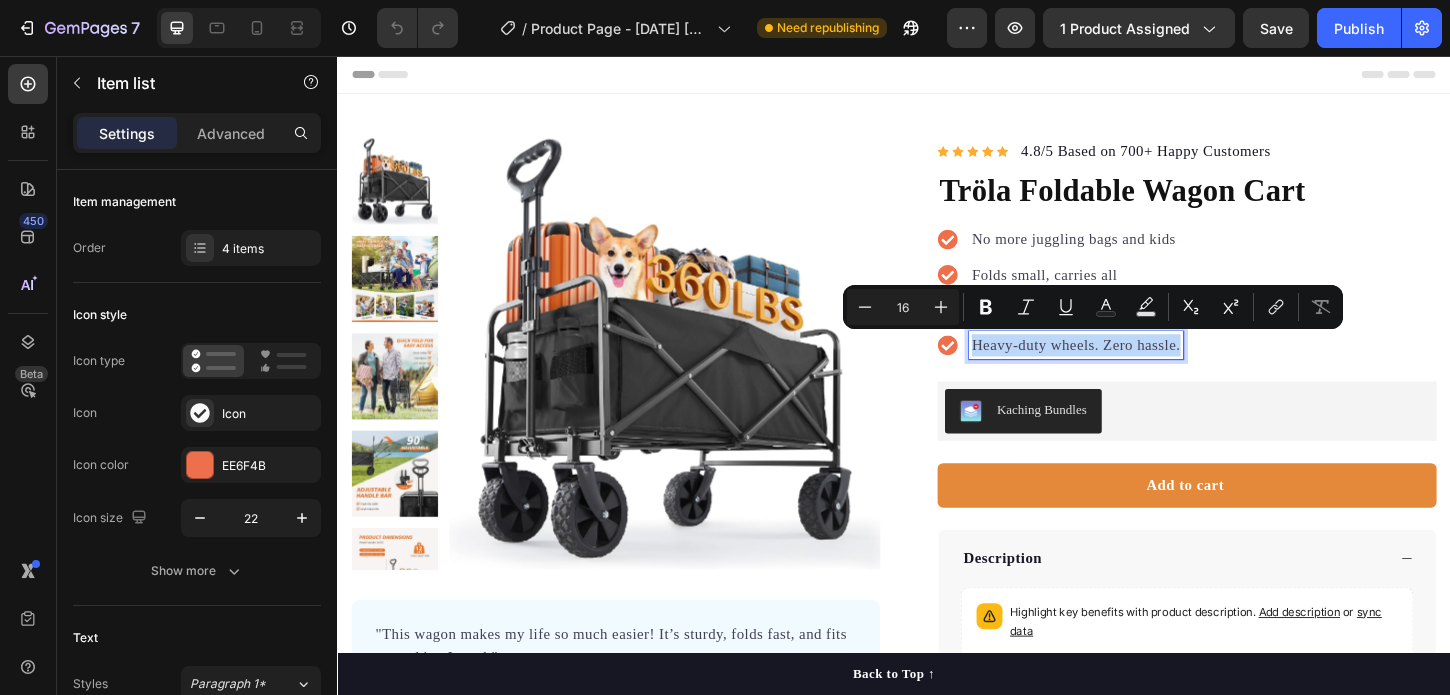 click on "Heavy-duty wheels. Zero hassle." at bounding box center [1133, 368] 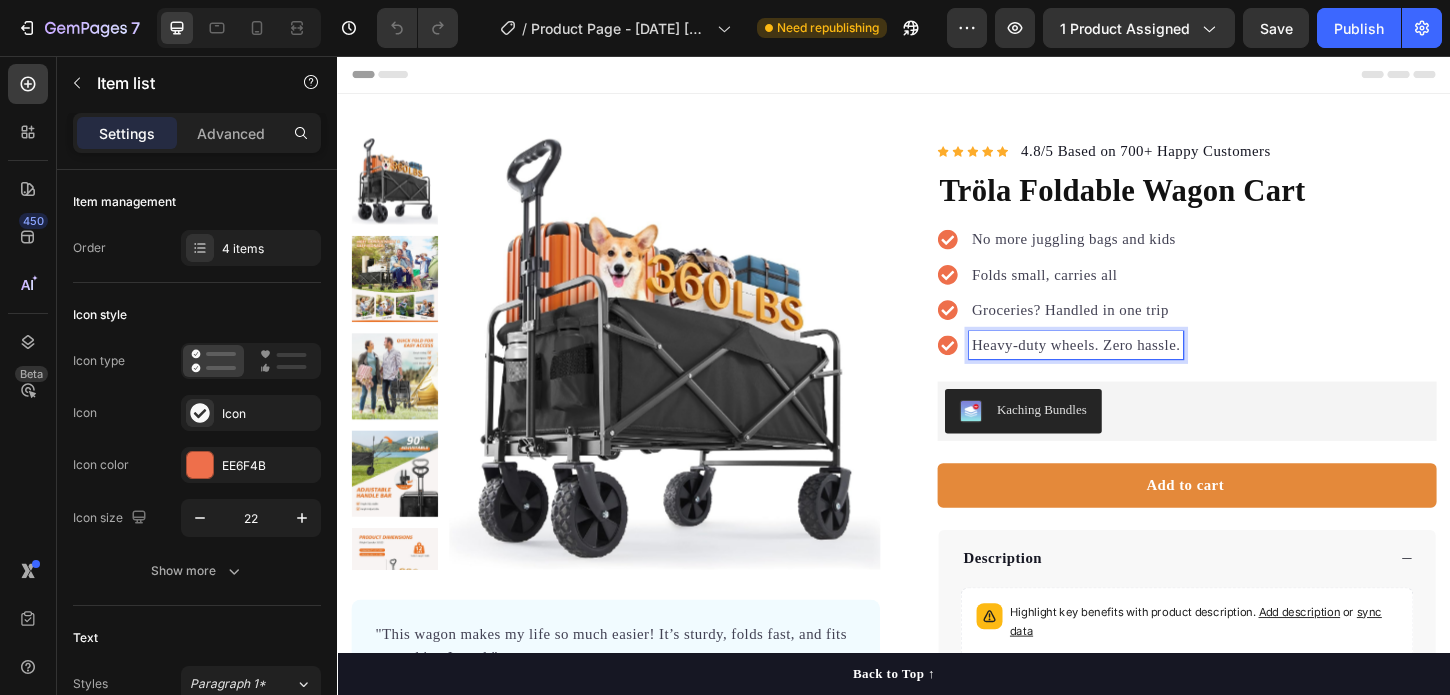 click on "Heavy-duty wheels. Zero hassle." at bounding box center (1133, 368) 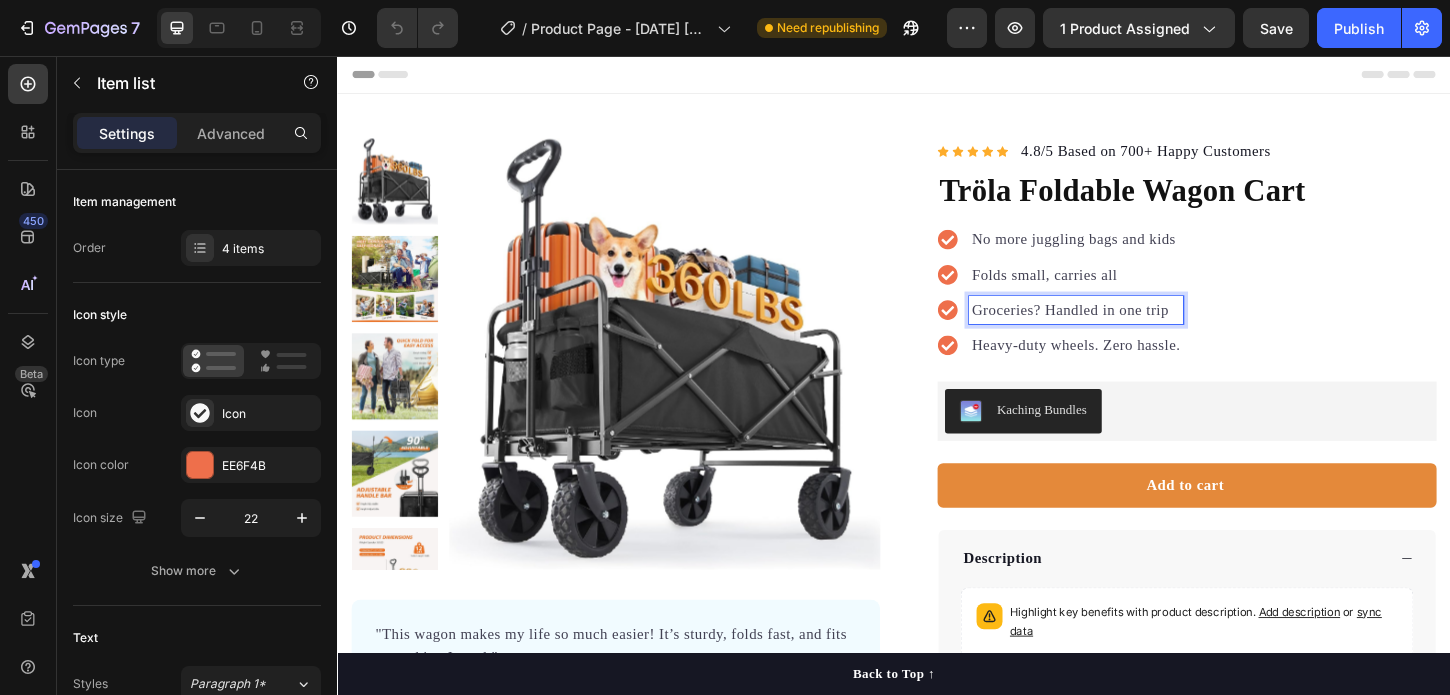 click on "Heavy-duty wheels. Zero hassle." at bounding box center (1133, 368) 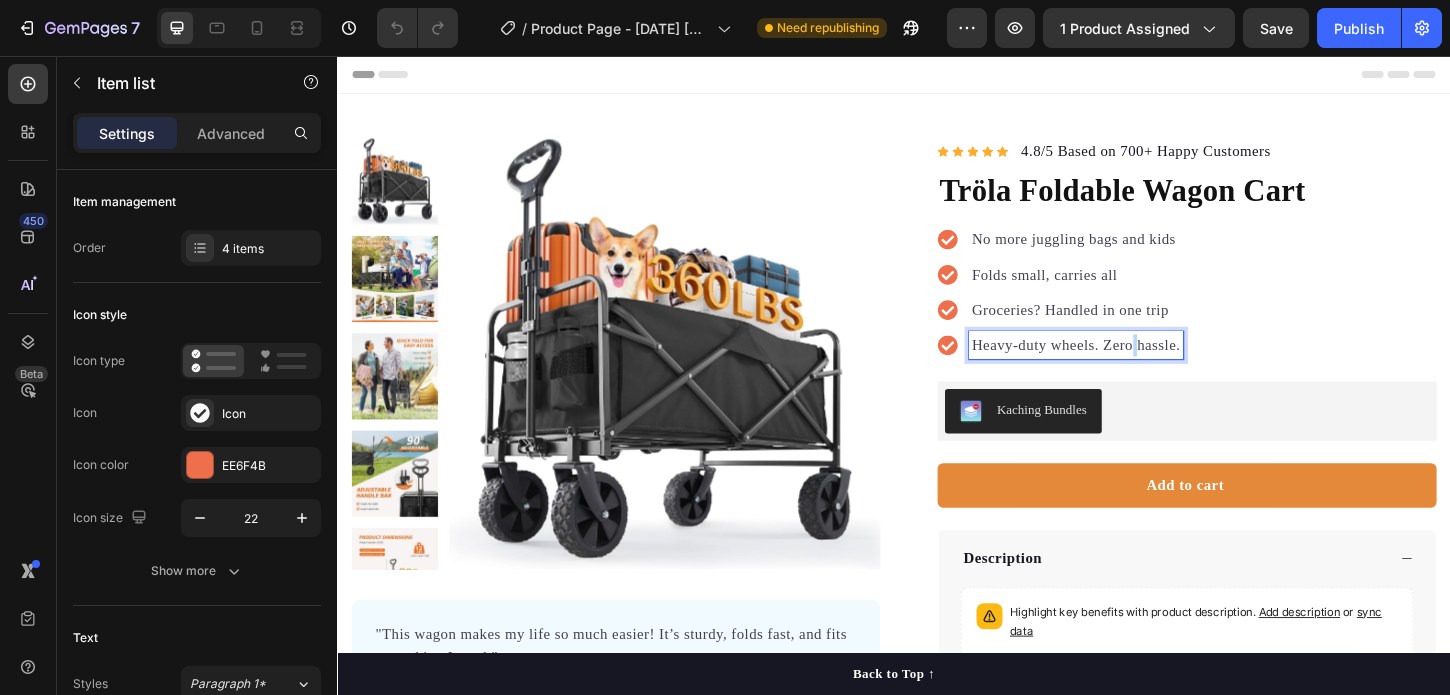 click on "Heavy-duty wheels. Zero hassle." at bounding box center [1133, 368] 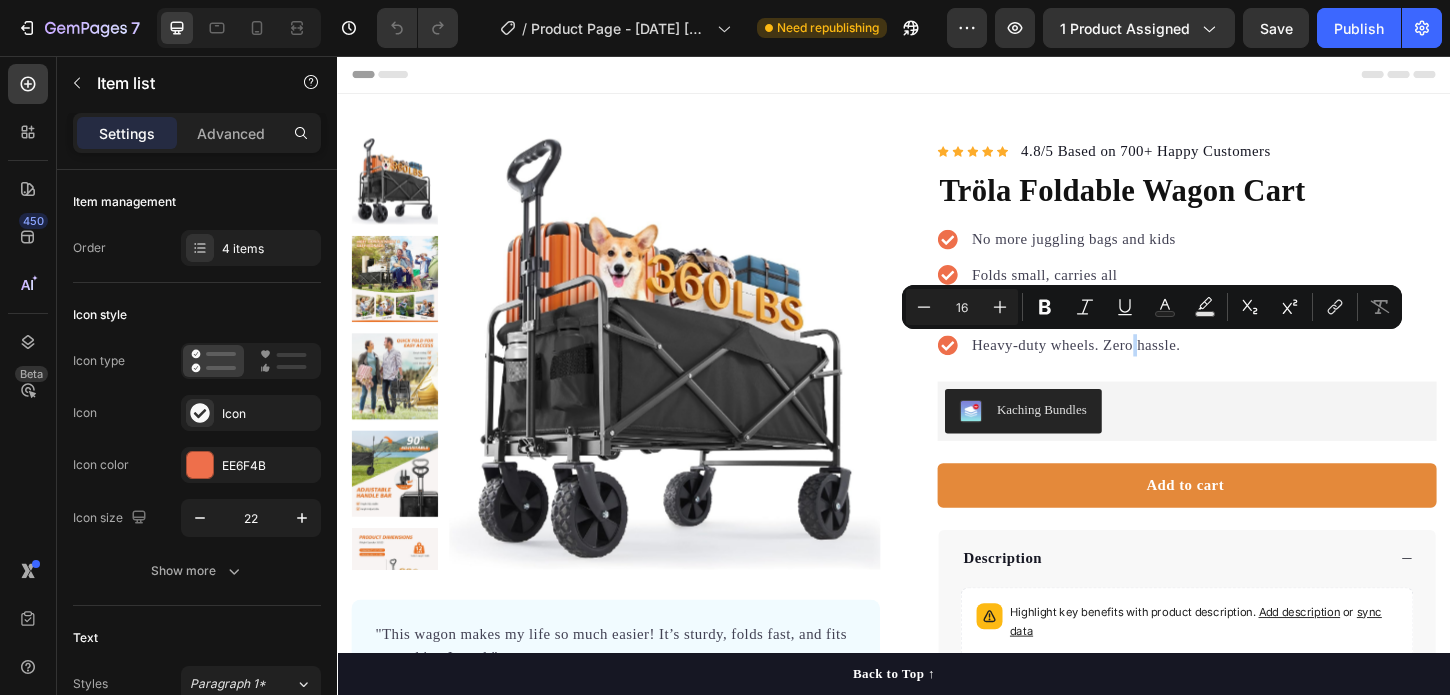 click on "No more juggling bags and kids Folds small, carries all Groceries? Handled in one trip Heavy-duty wheels. Zero hassle." at bounding box center (1253, 318) 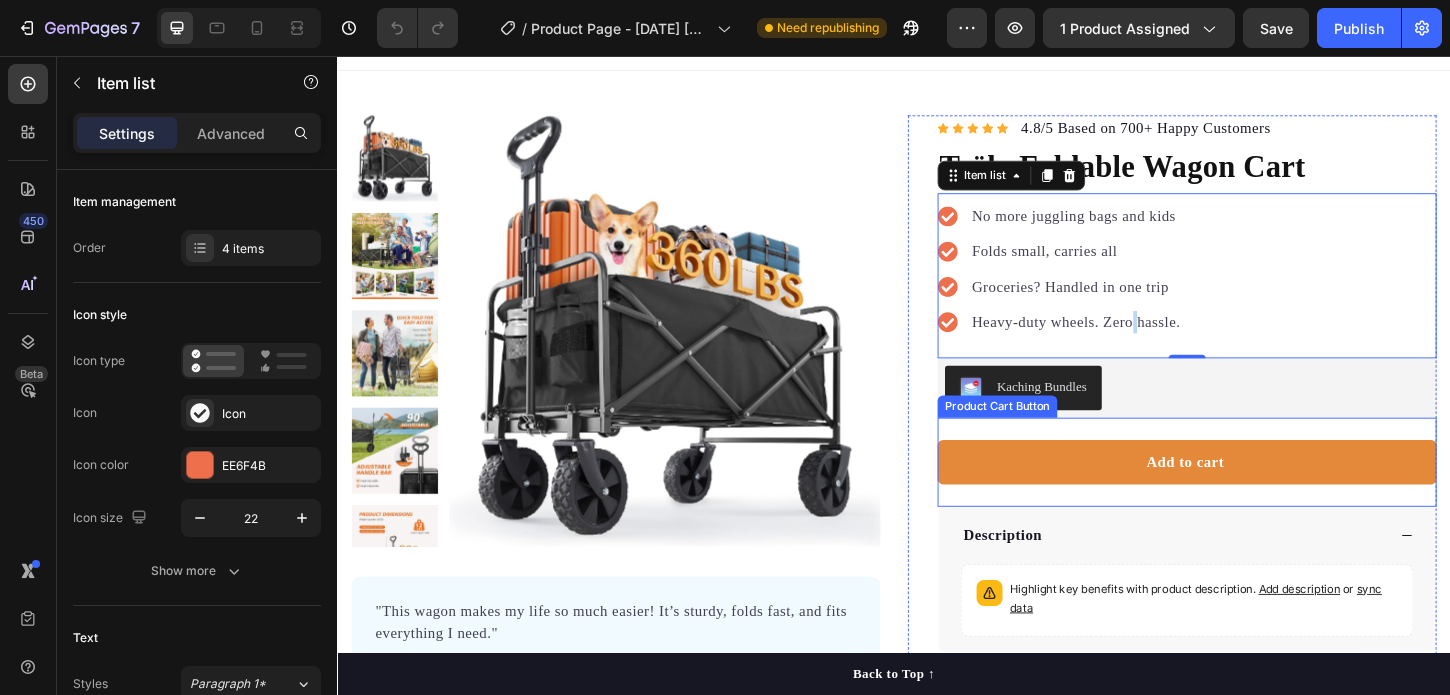 scroll, scrollTop: 46, scrollLeft: 0, axis: vertical 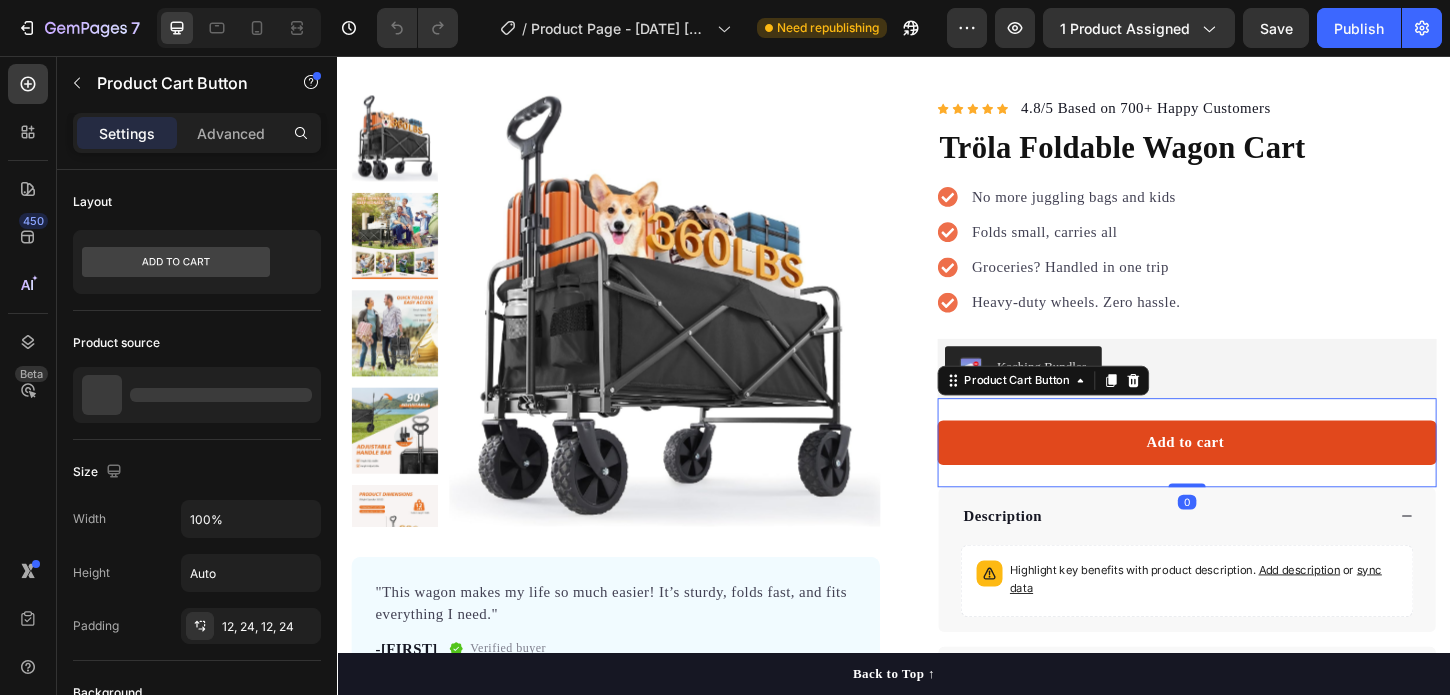 click on "Add to cart" at bounding box center [1253, 473] 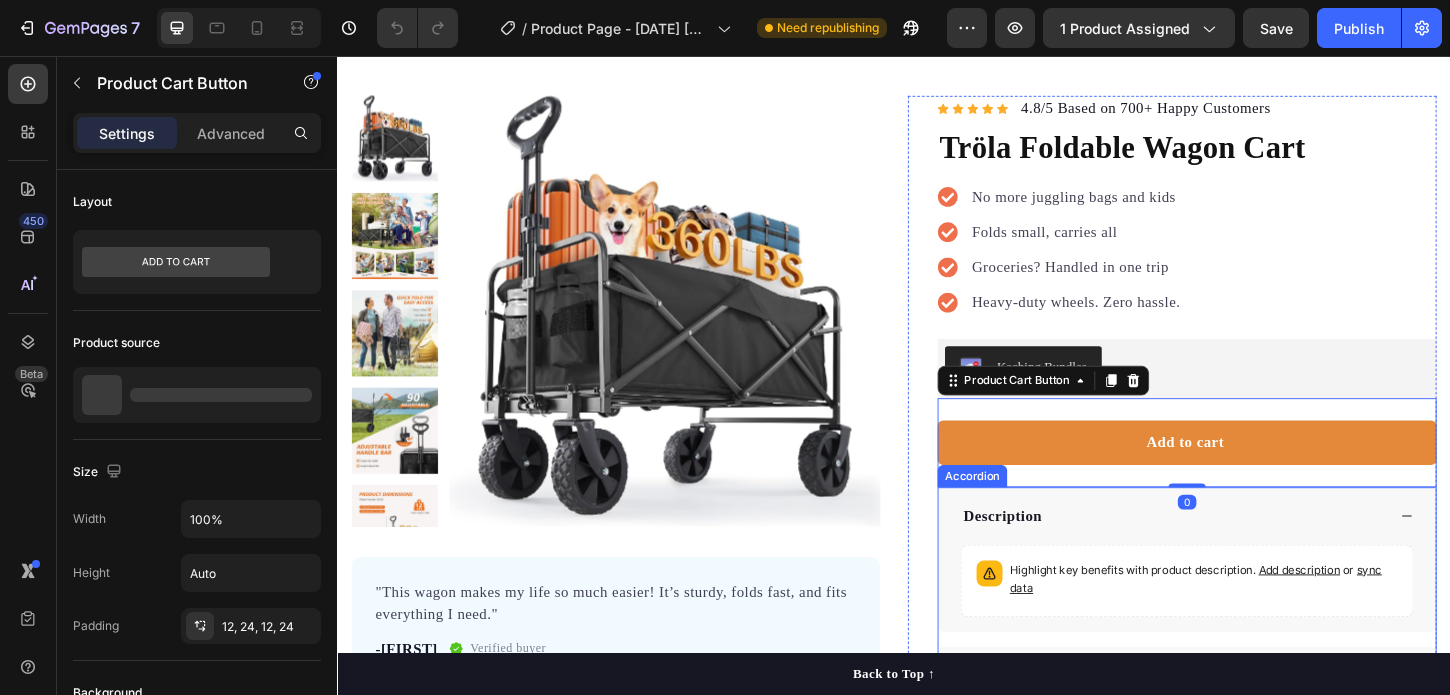 click on "Description" at bounding box center (1253, 552) 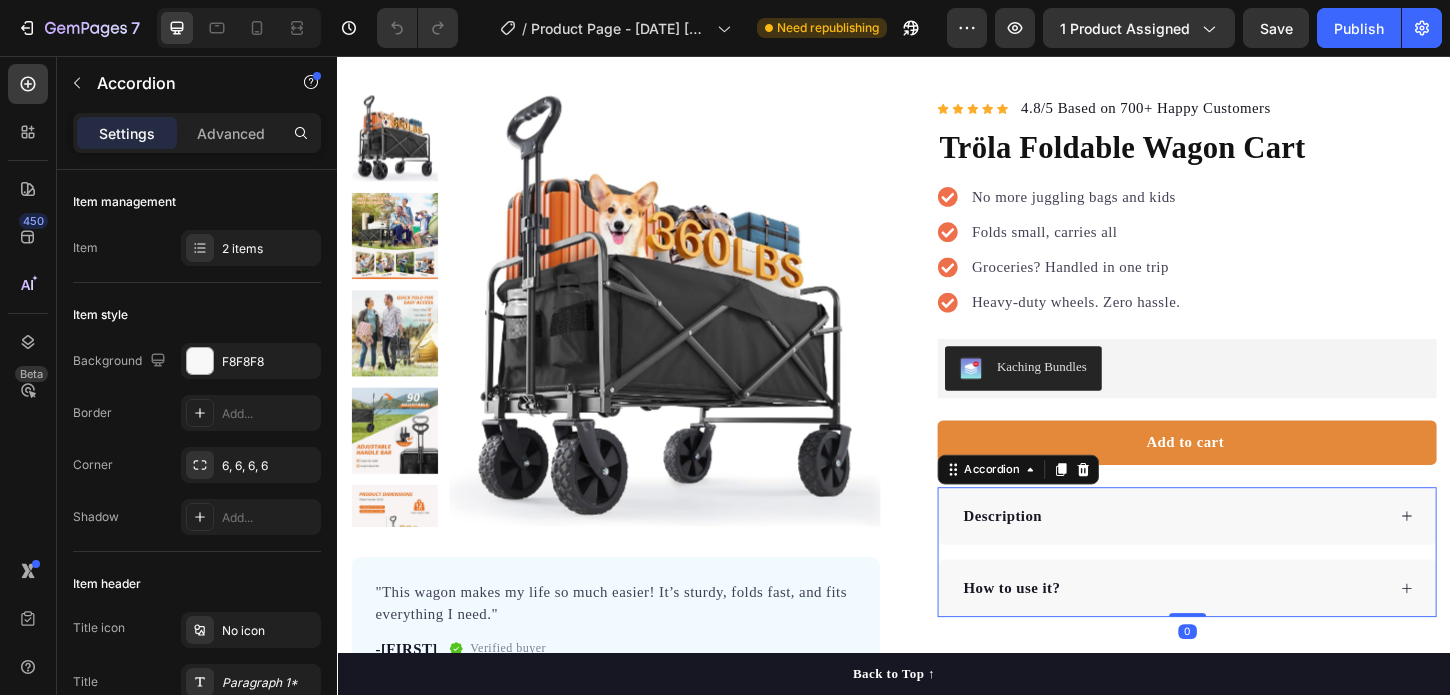 scroll, scrollTop: 0, scrollLeft: 0, axis: both 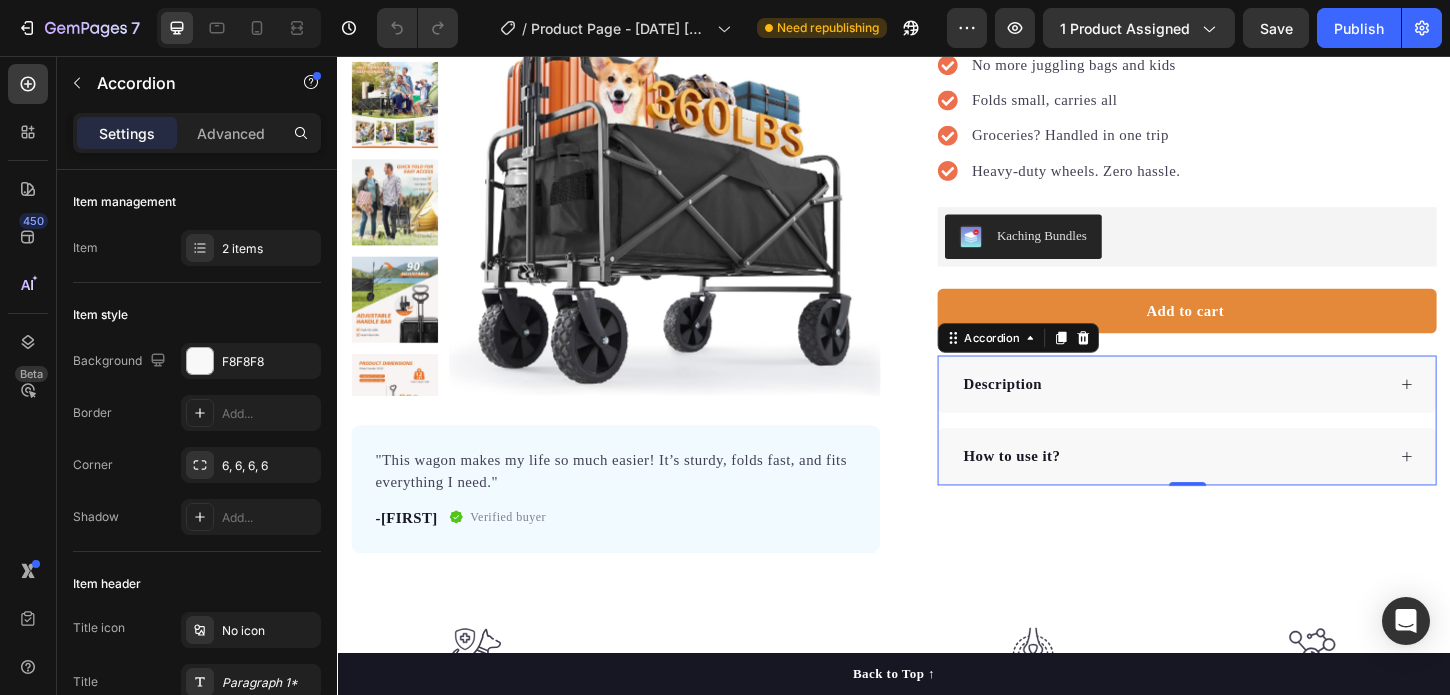 click 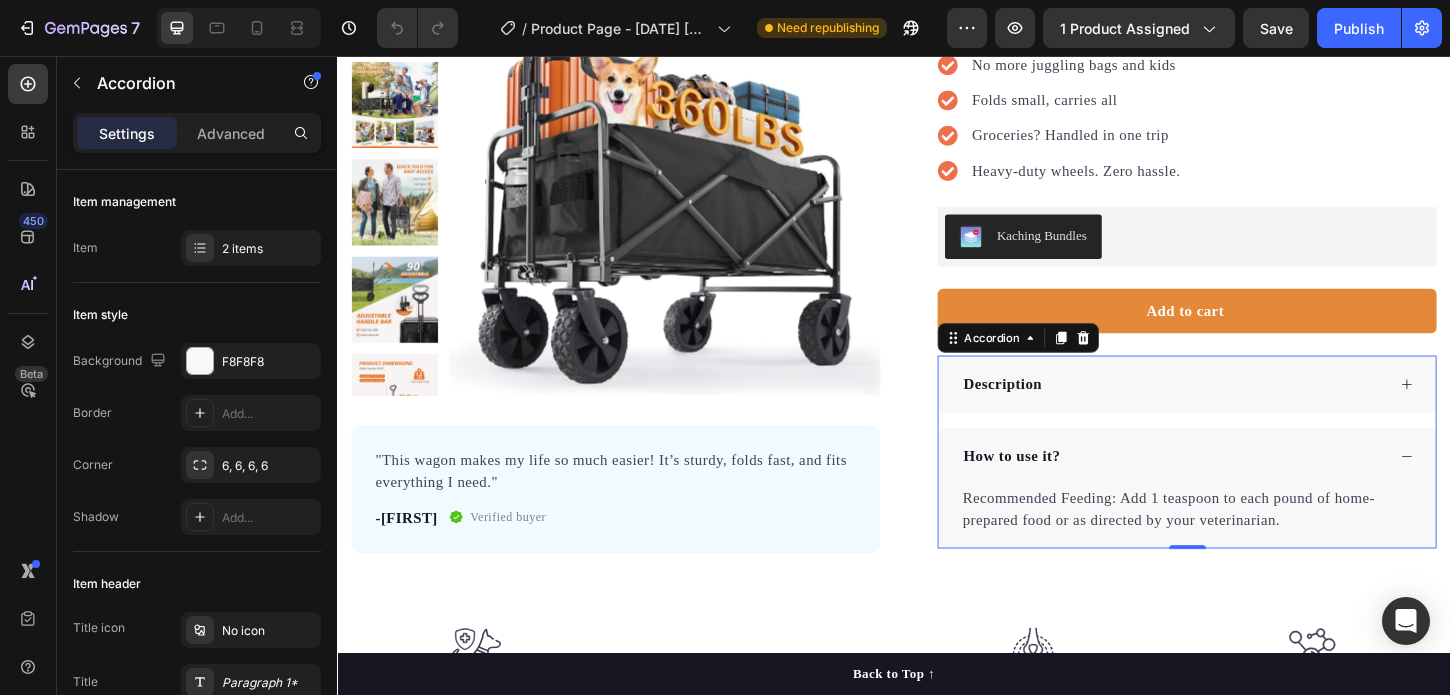 click 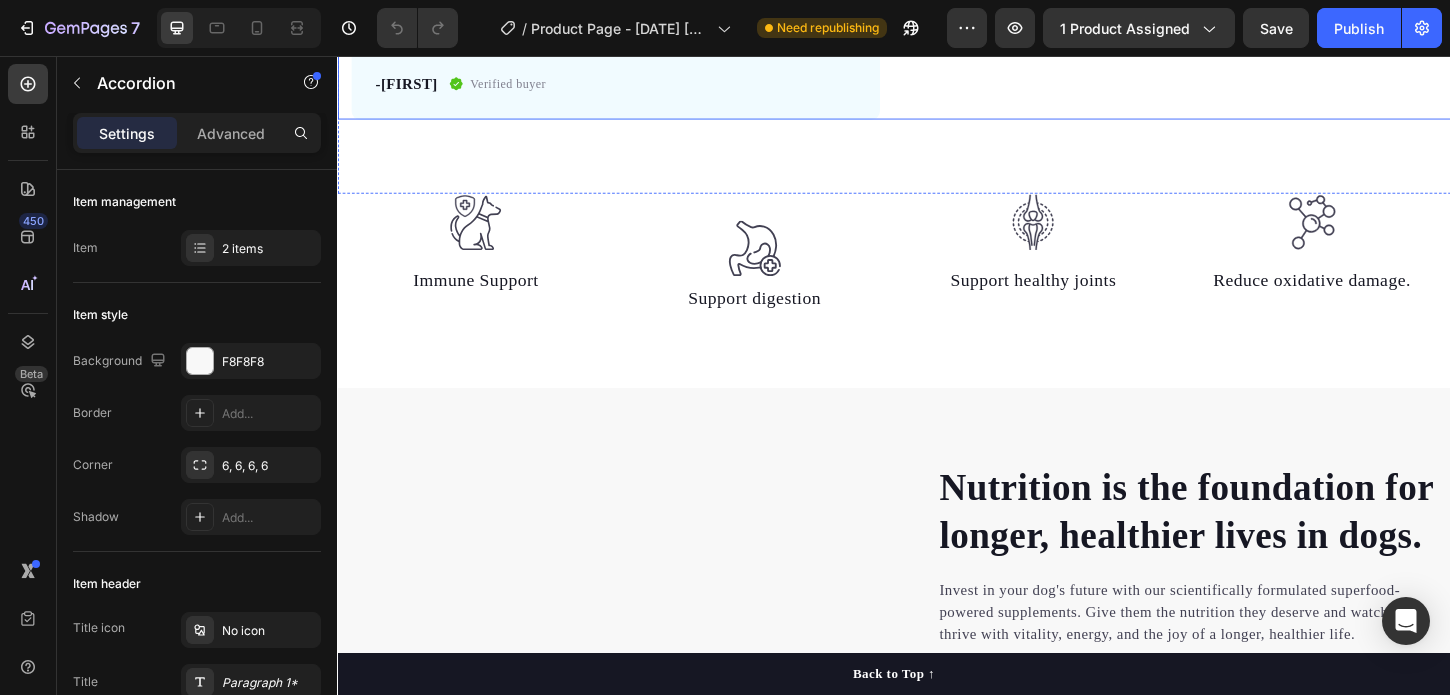 scroll, scrollTop: 663, scrollLeft: 0, axis: vertical 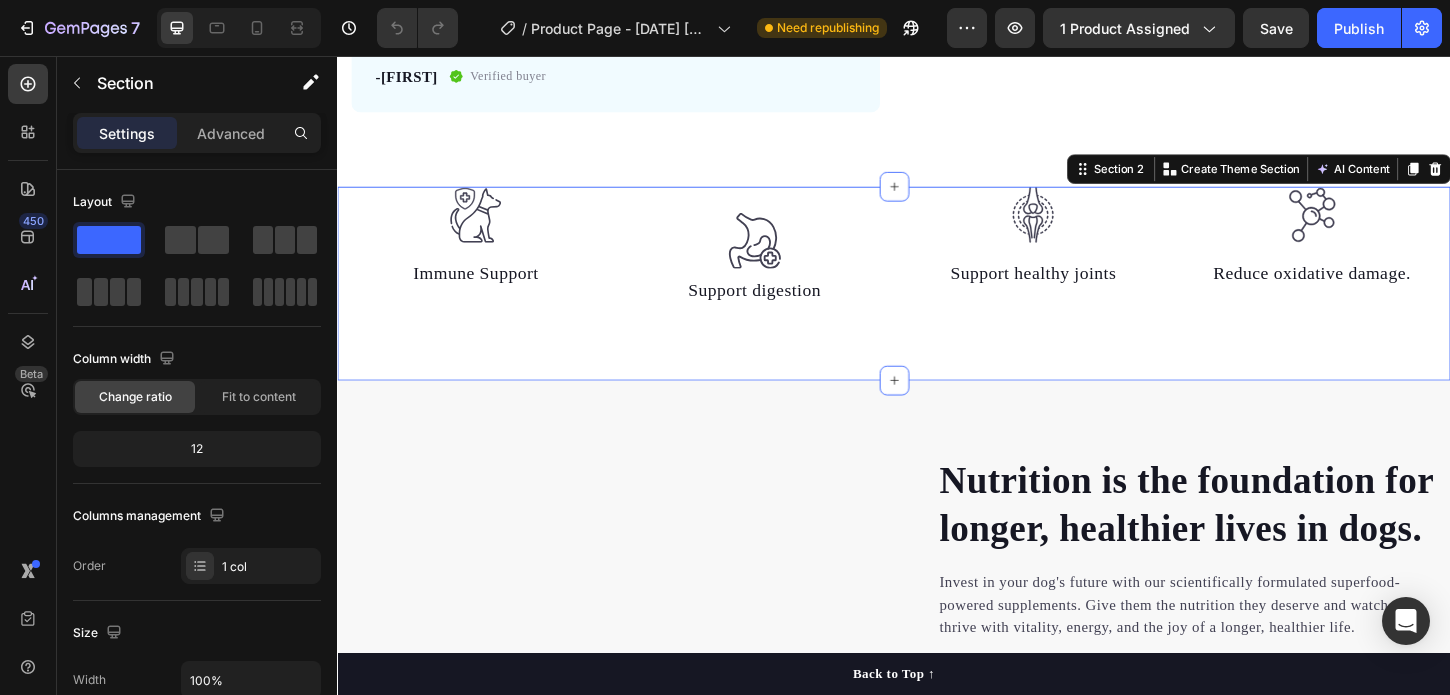 click on "Image Immune Support Text block Image Support digestion Text block Image Support healthy joints Text block Image Reduce oxidative damage. Text block Row Section 2   You can create reusable sections Create Theme Section AI Content Write with GemAI What would you like to describe here? Tone and Voice Persuasive Product Getting products... Show more Generate" at bounding box center (937, 301) 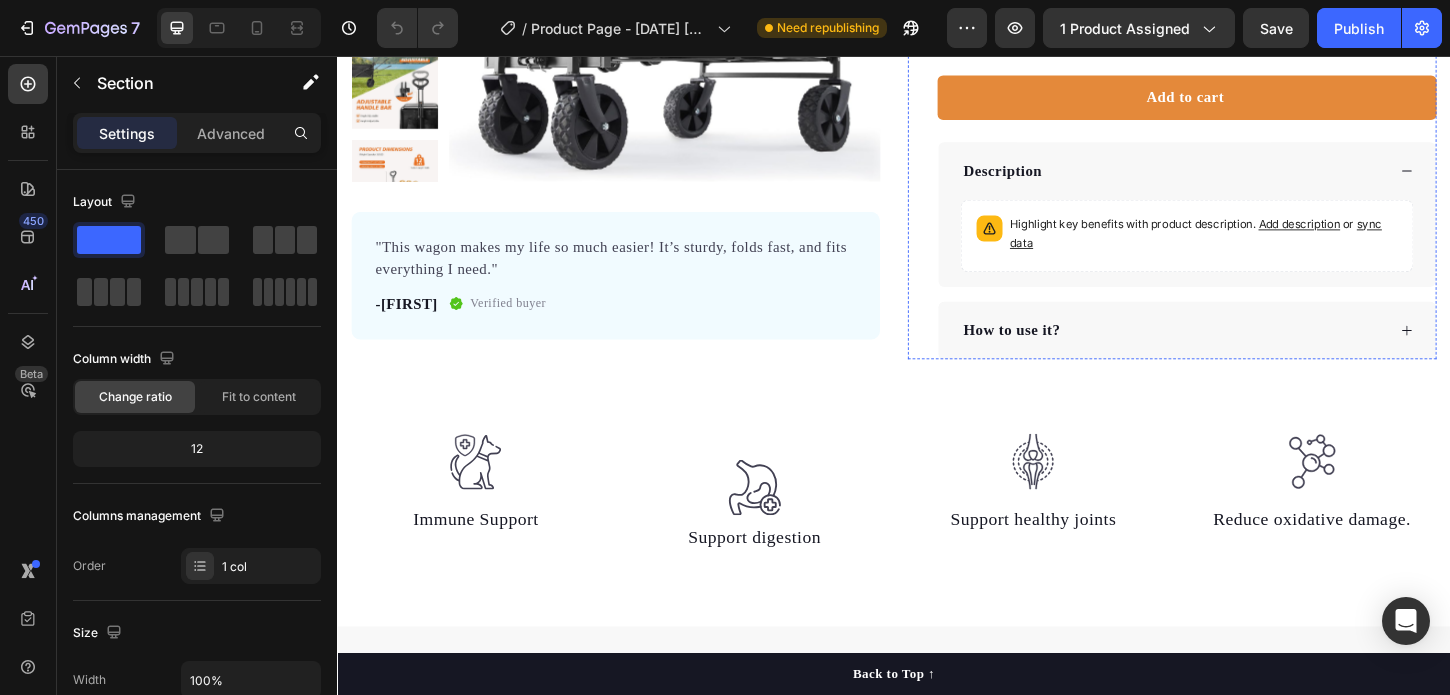 scroll, scrollTop: 424, scrollLeft: 0, axis: vertical 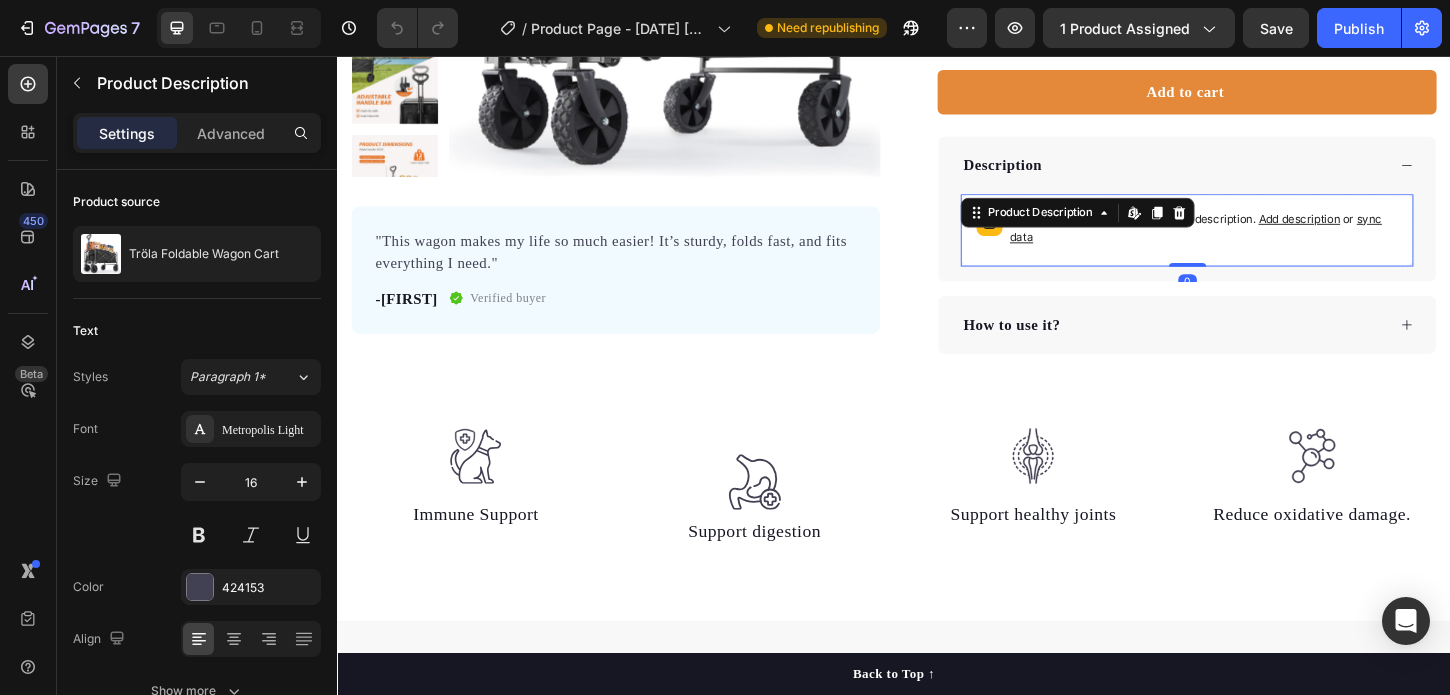 click on "Highlight key benefits with product description.       Add description   or   sync data" at bounding box center [1271, 242] 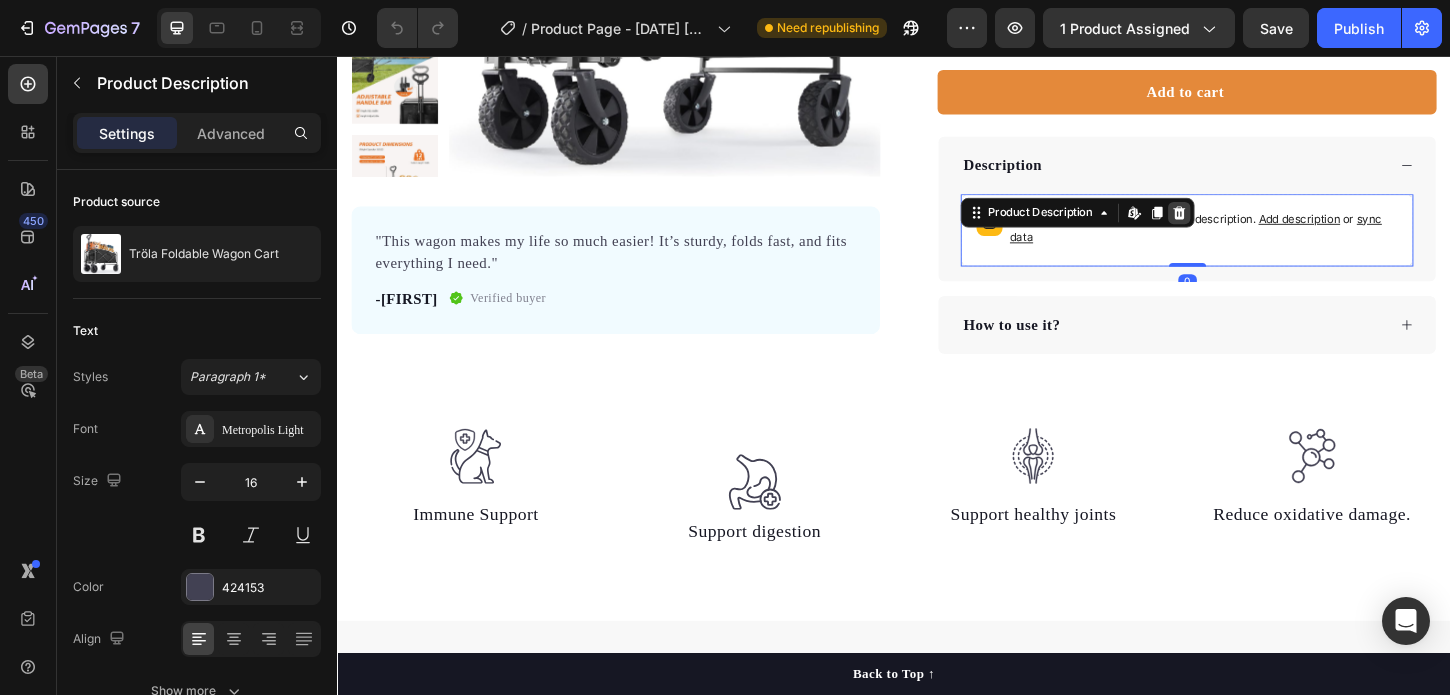 click 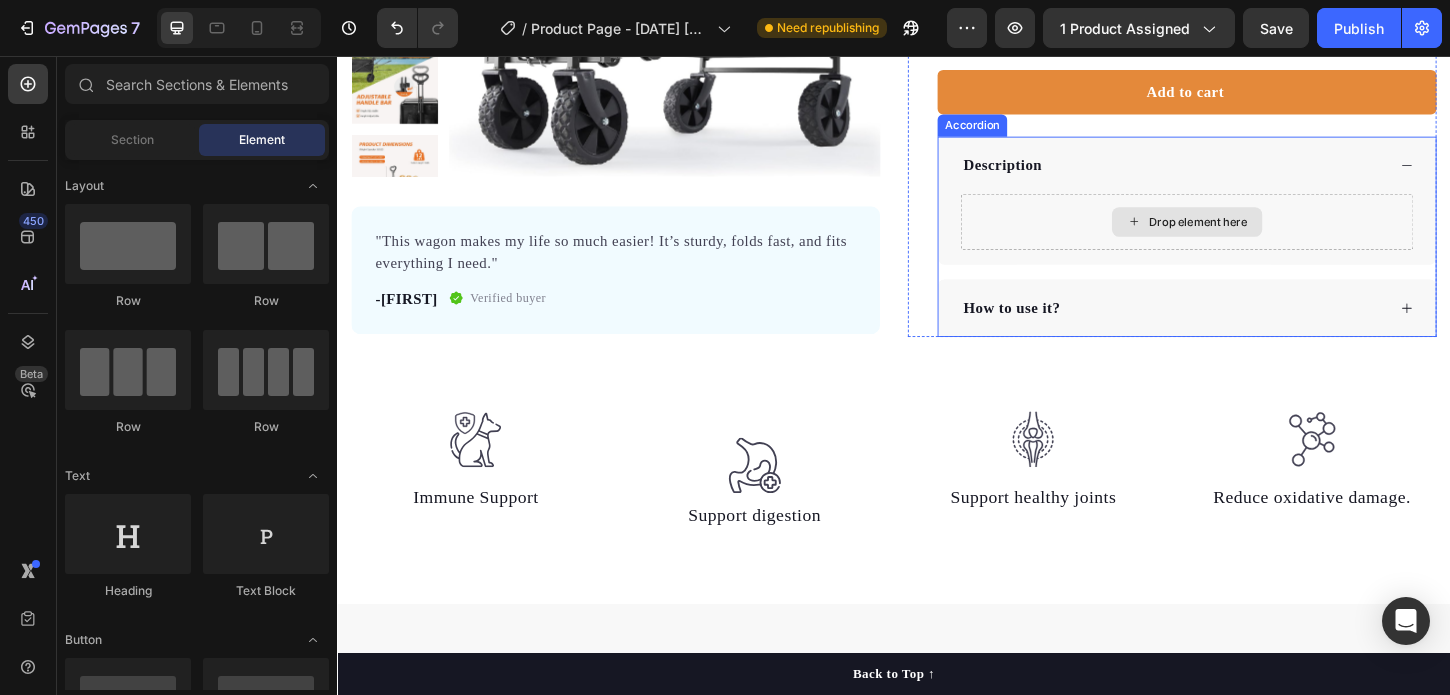 click on "Drop element here" at bounding box center [1265, 235] 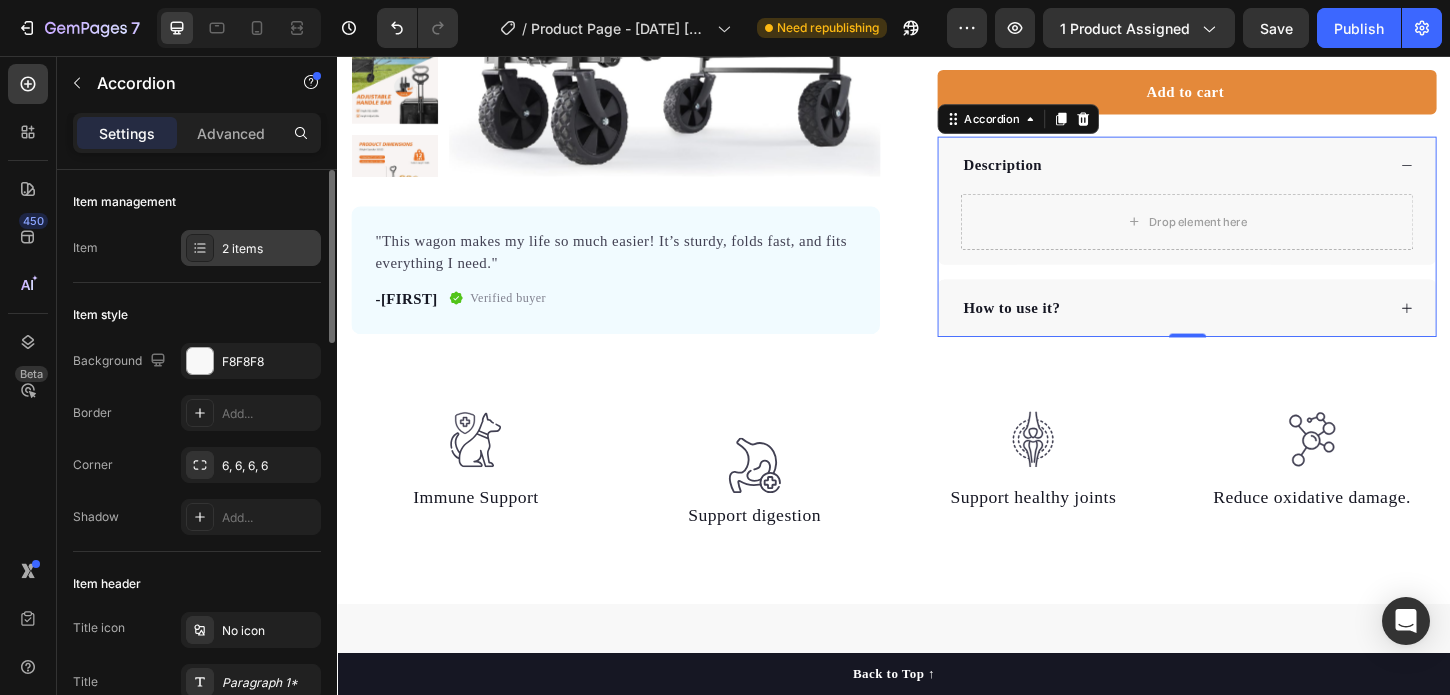 click on "2 items" at bounding box center (251, 248) 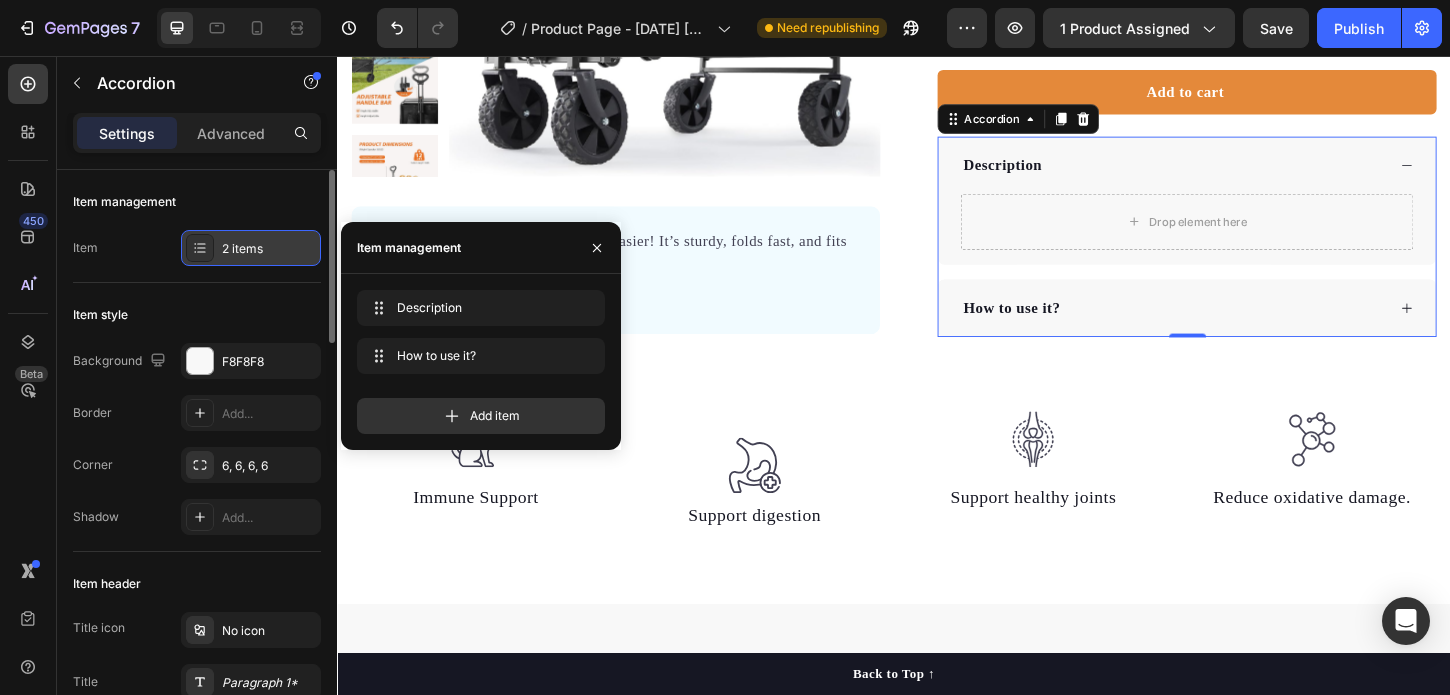 click on "2 items" at bounding box center [251, 248] 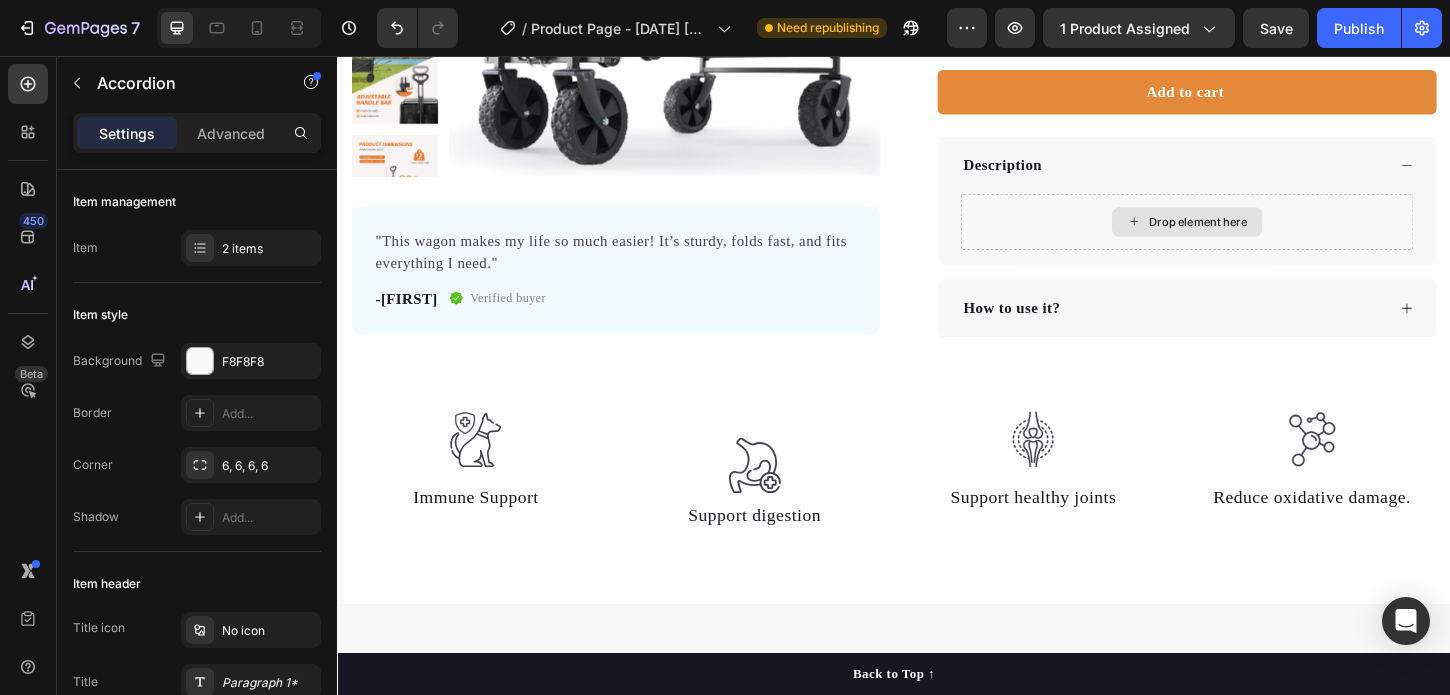 click on "Drop element here" at bounding box center [1253, 235] 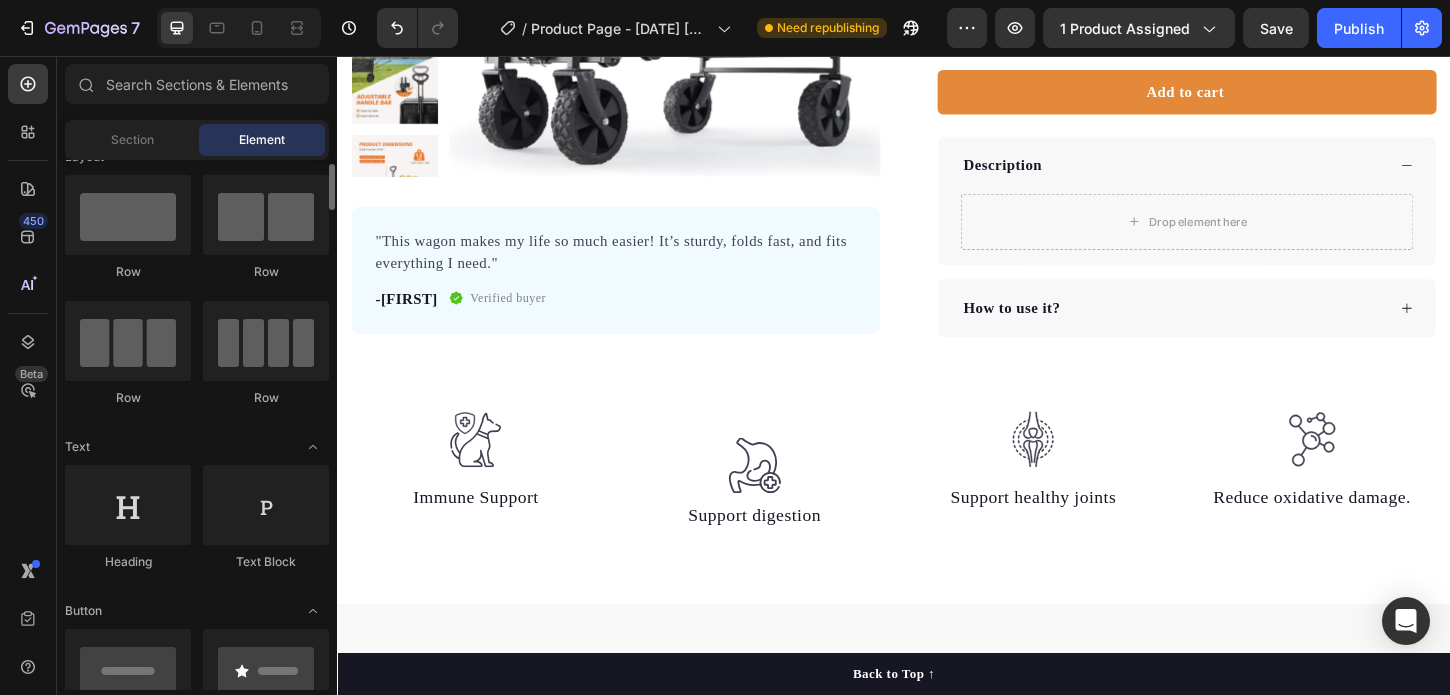scroll, scrollTop: 0, scrollLeft: 0, axis: both 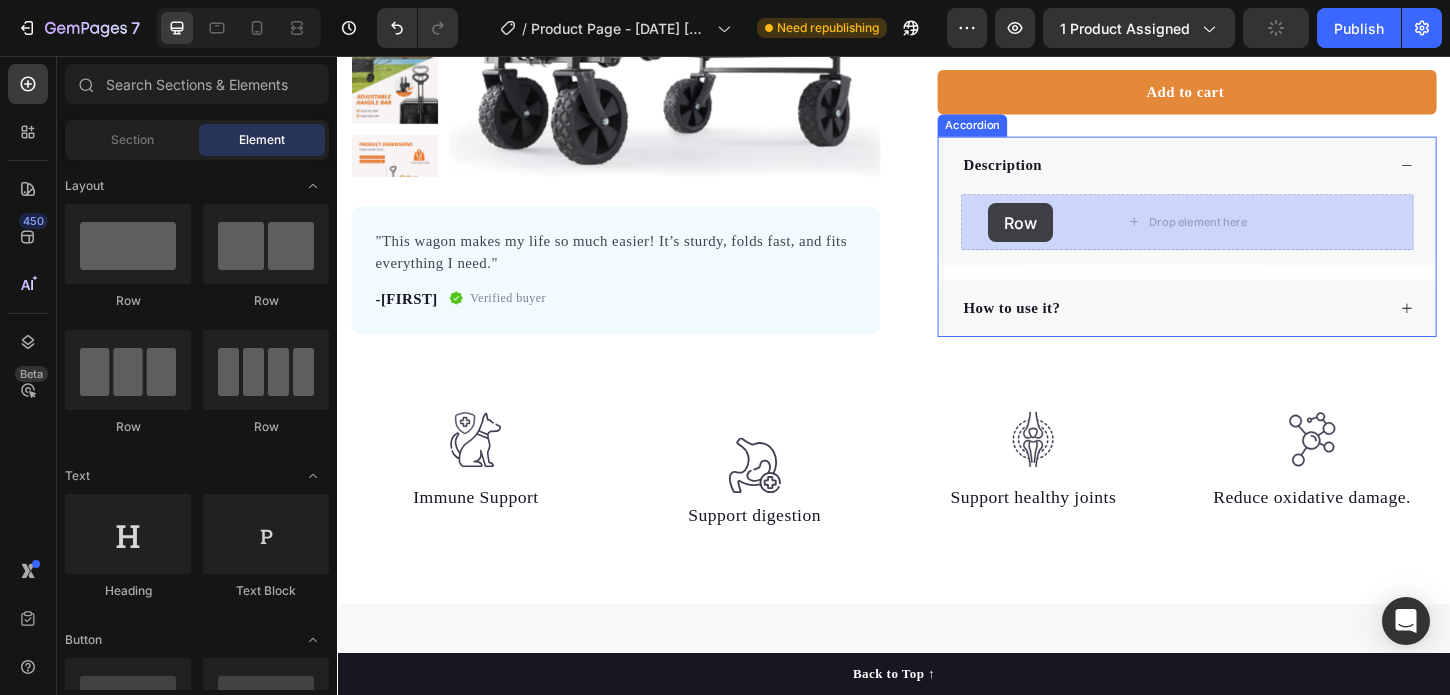 drag, startPoint x: 474, startPoint y: 314, endPoint x: 1037, endPoint y: 215, distance: 571.638 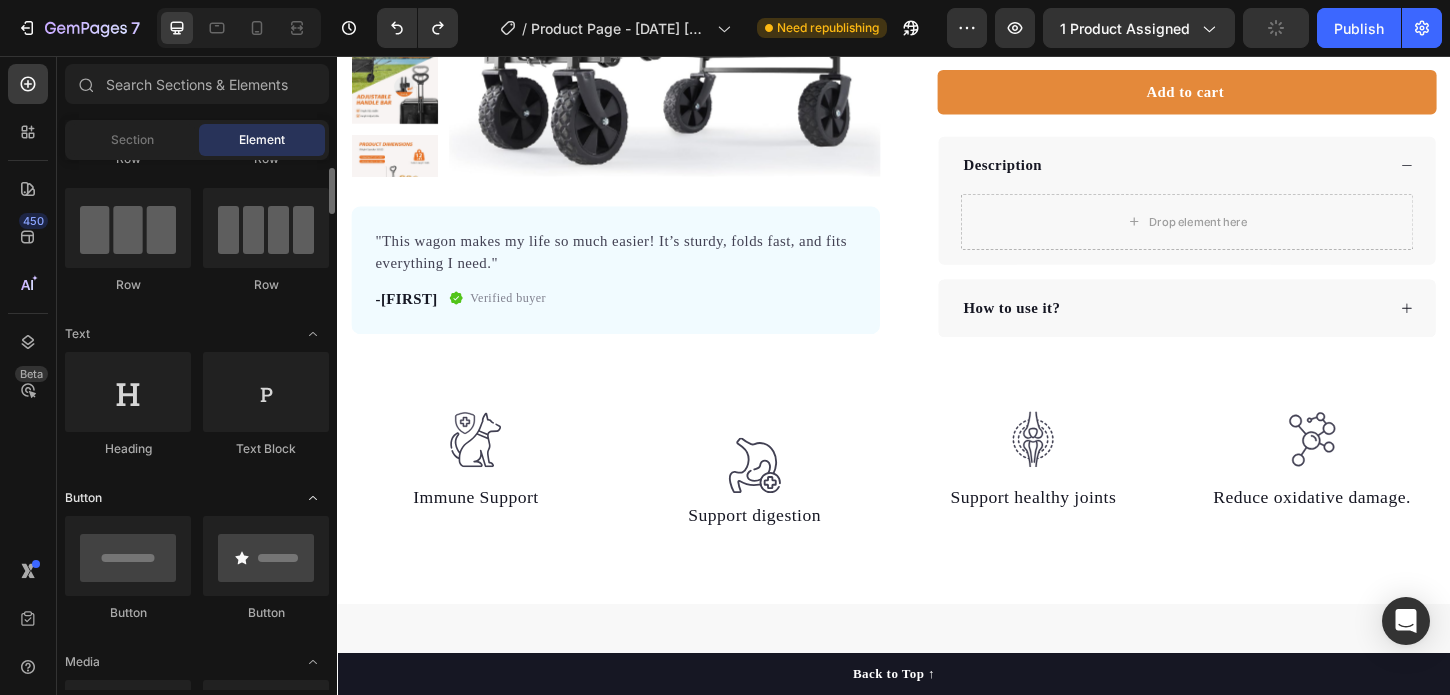 scroll, scrollTop: 159, scrollLeft: 0, axis: vertical 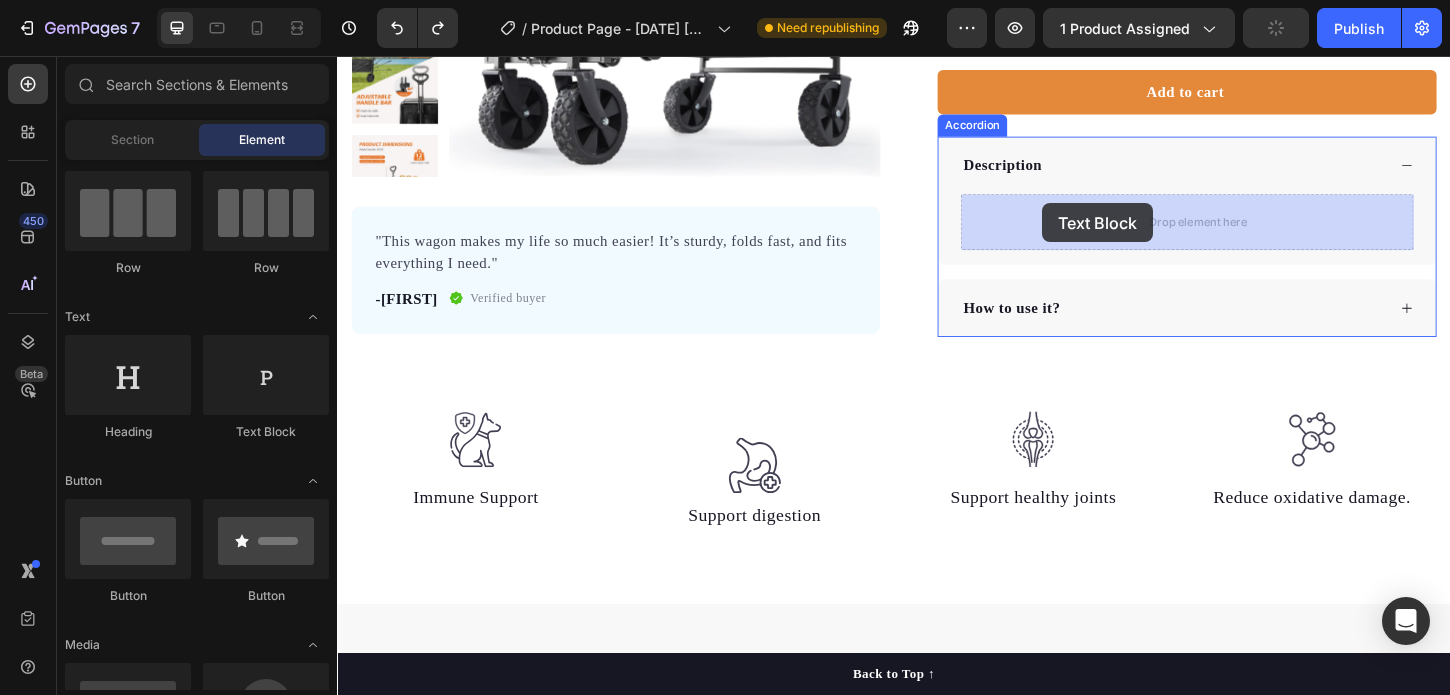 drag, startPoint x: 604, startPoint y: 451, endPoint x: 944, endPoint y: 263, distance: 388.51514 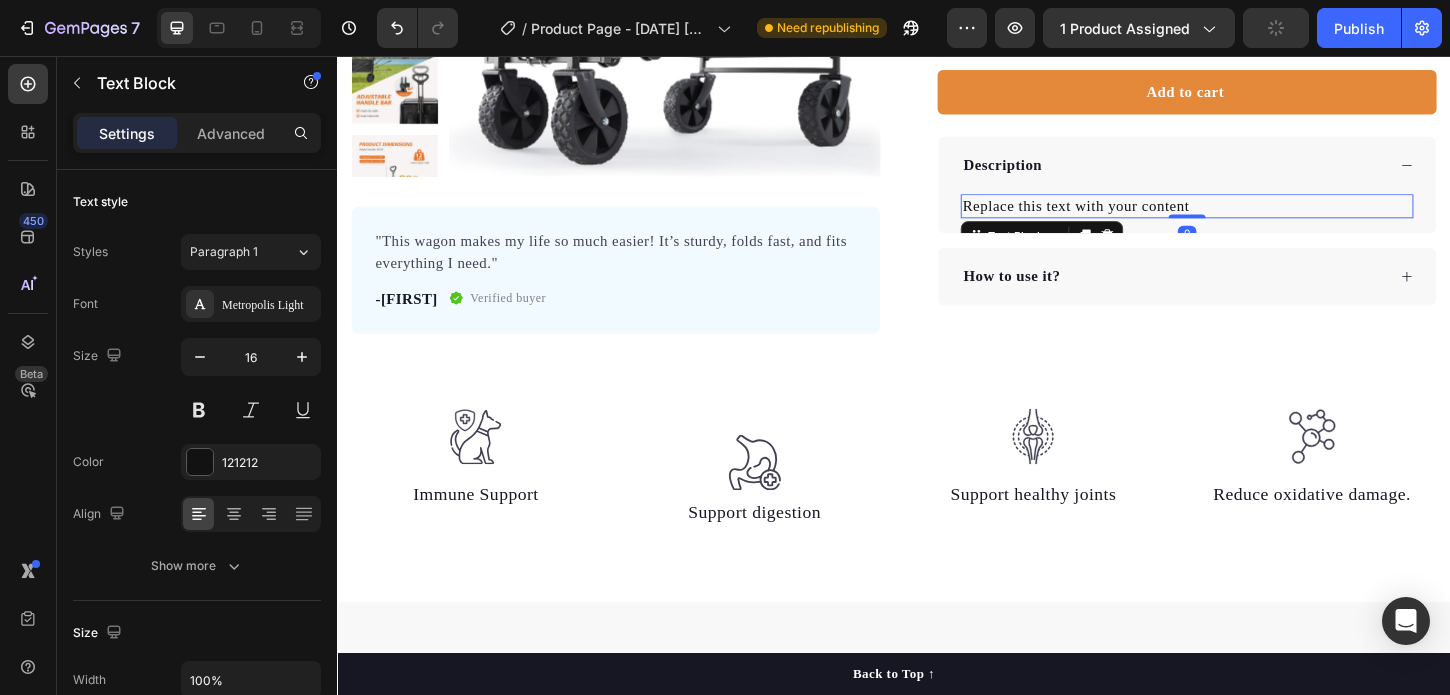 click on "Description Replace this text with your content Text Block   0
How to use it?" at bounding box center [1253, 234] 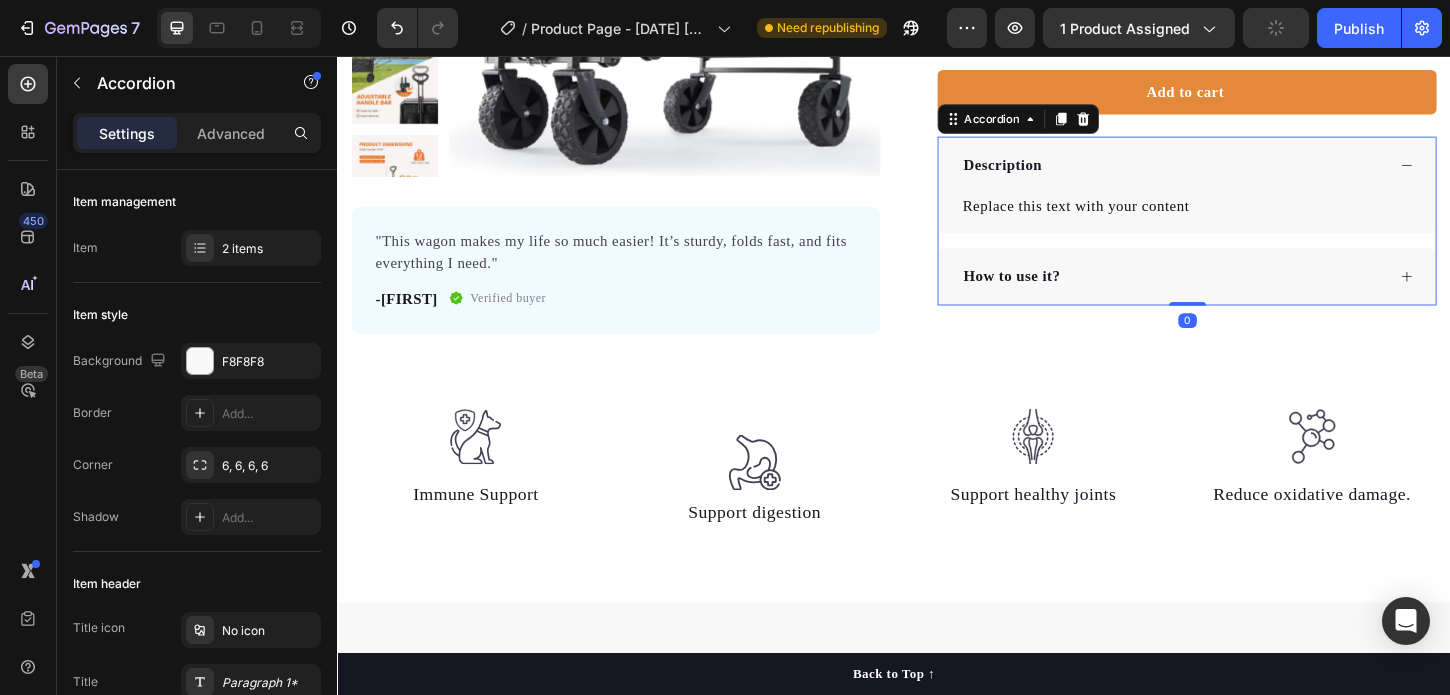 click on "How to use it?" at bounding box center (1253, 294) 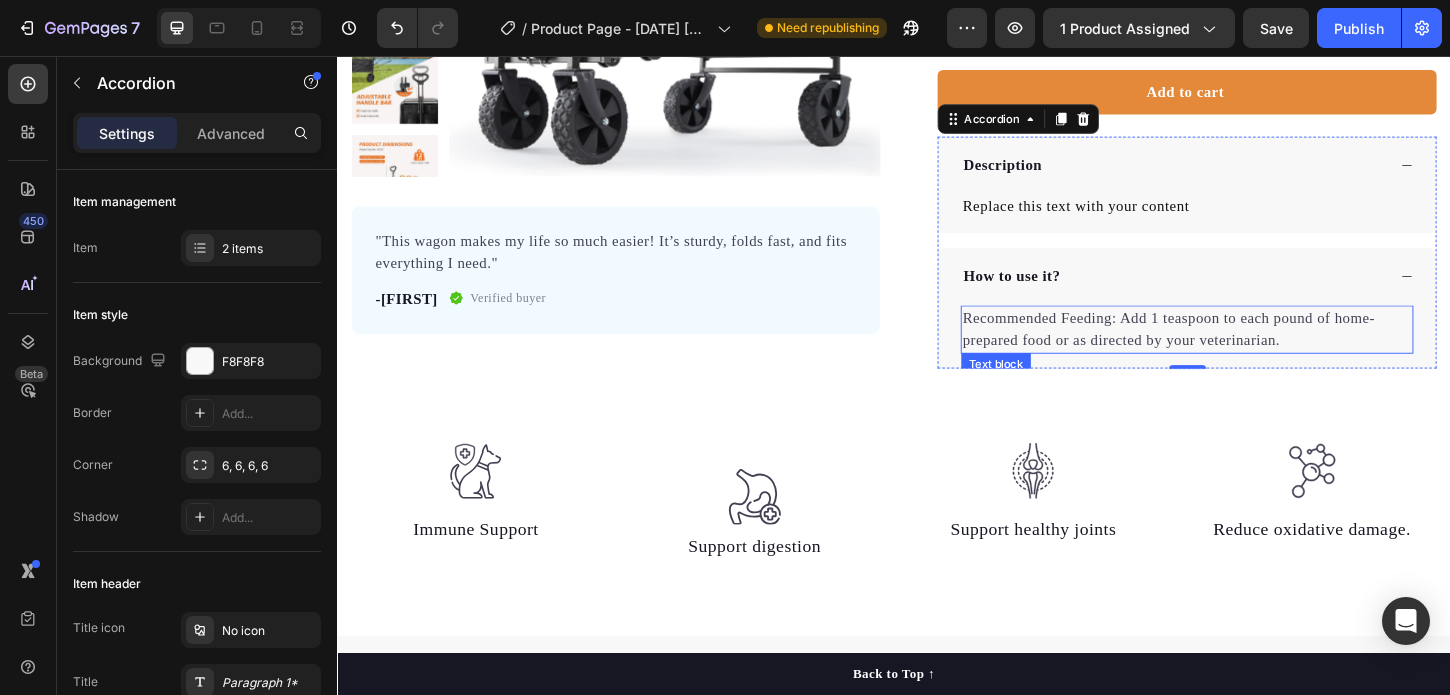 click on "Recommended Feeding: Add 1 teaspoon to each pound of home-prepared food or as directed by your veterinarian." at bounding box center (1253, 351) 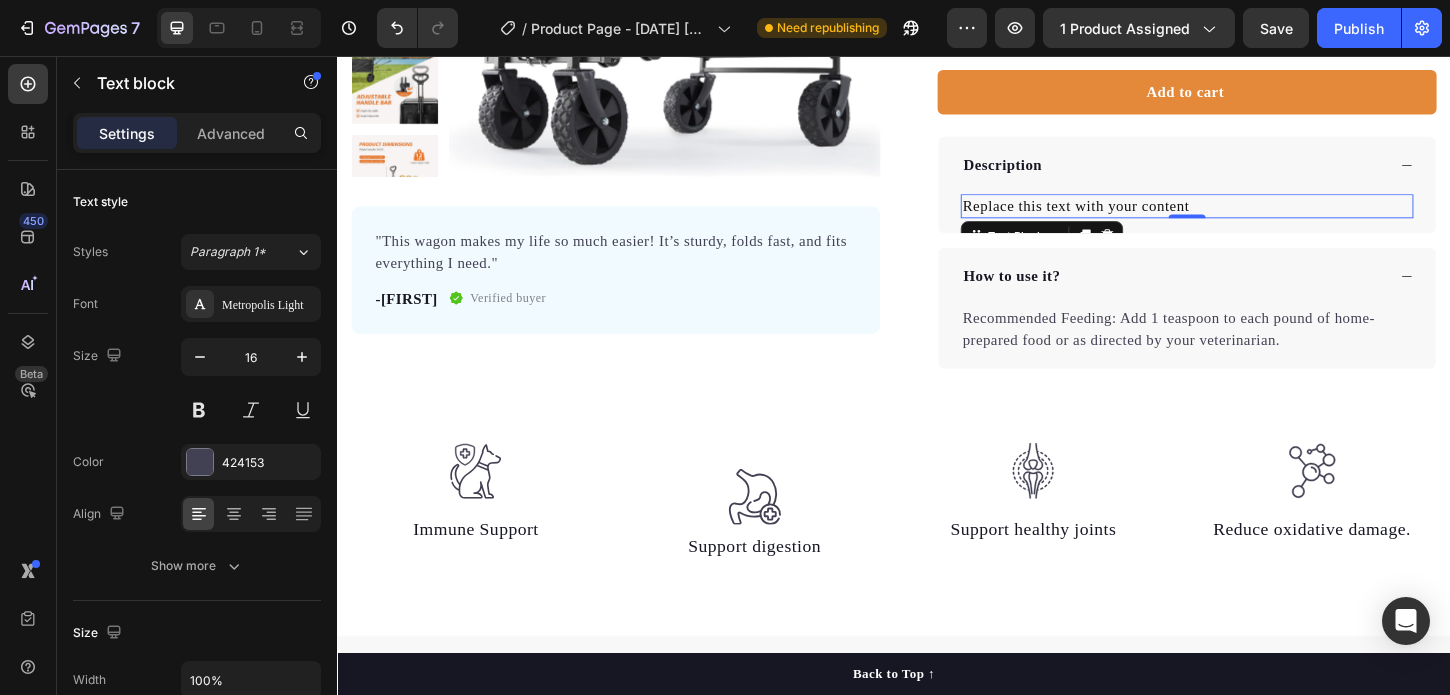 click on "Replace this text with your content" at bounding box center (1253, 218) 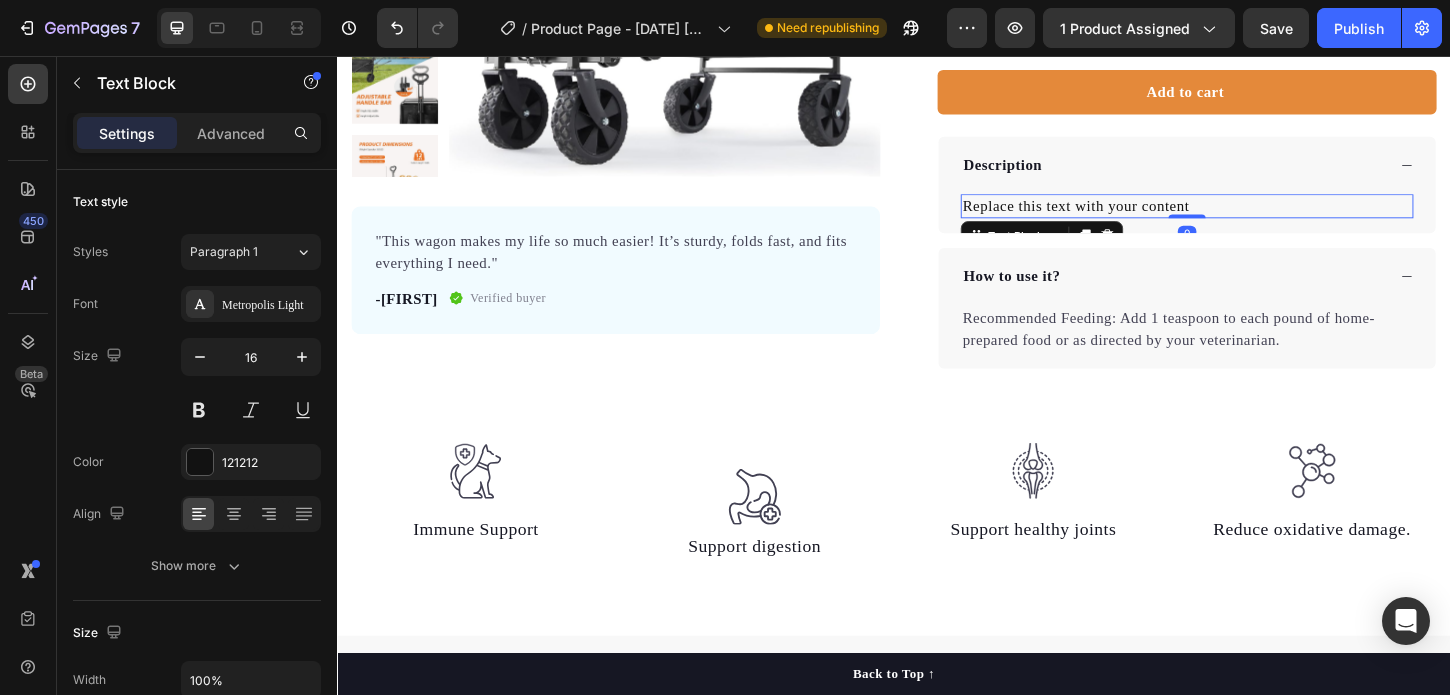 click on "Replace this text with your content" at bounding box center [1253, 218] 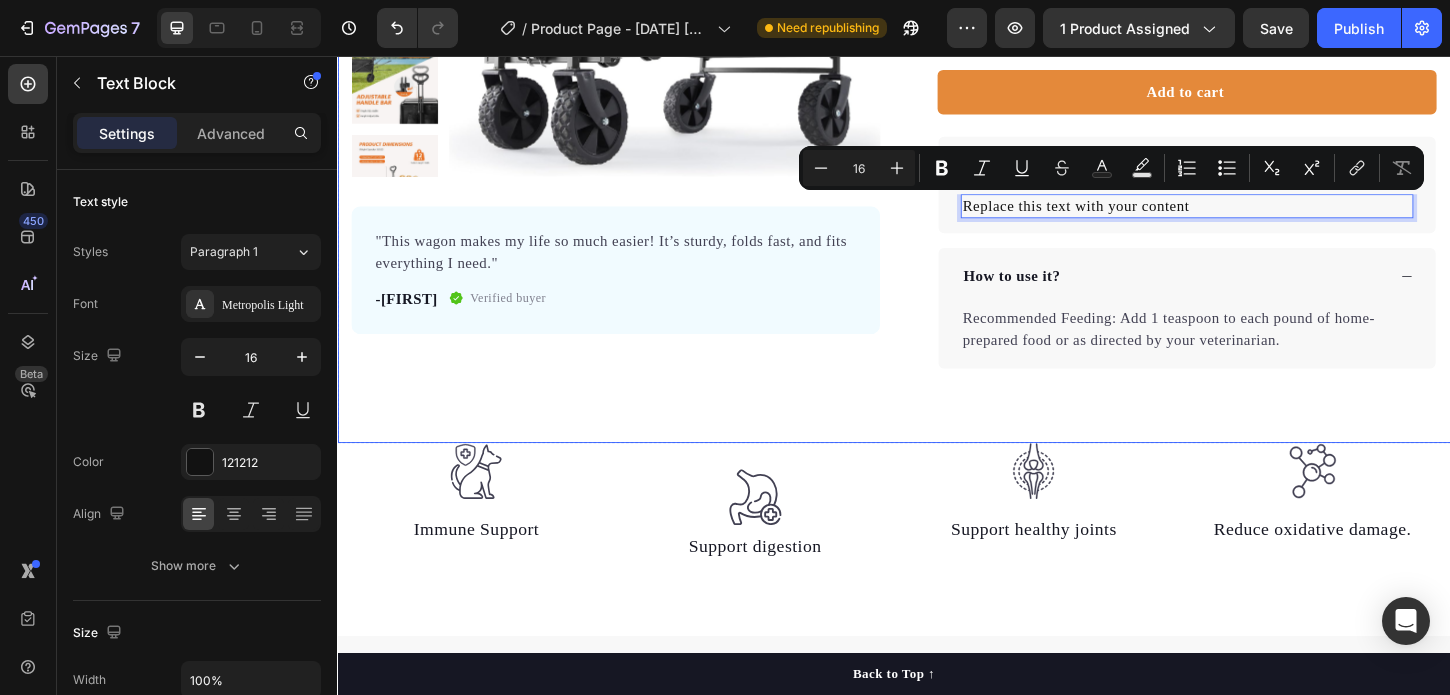 click on "Product Images "This wagon makes my life so much easier! It’s sturdy, folds fast, and fits everything I need." Text block -[FIRST] Text block
Verified buyer Item list Row Row "This wagon makes my life so much easier! It’s sturdy, folds fast, and fits everything I need."  [FIRST] Text block
Verified buyer Item list Row Row Icon Icon Icon Icon Icon Icon List Hoz 4.8/5 Based on 700+ Happy Customers Text block Row Tröla Foldable Wagon Cart Product Title No more juggling bags and kids Folds small, carries all Groceries? Handled in one trip Heavy-duty wheels. Zero hassle. Item list Kaching Bundles Kaching Bundles Add to cart Product Cart Button No more juggling bags and kids Fold and unfold in seconds Heavy-duty wheels. Zero hassle. Item list
Description Replace this text with your content Text Block   0
How to use it? Recommended Feeding: Add 1 teaspoon to each pound of home-prepared food or as directed by your veterinarian. Text block Accordion" at bounding box center [937, 73] 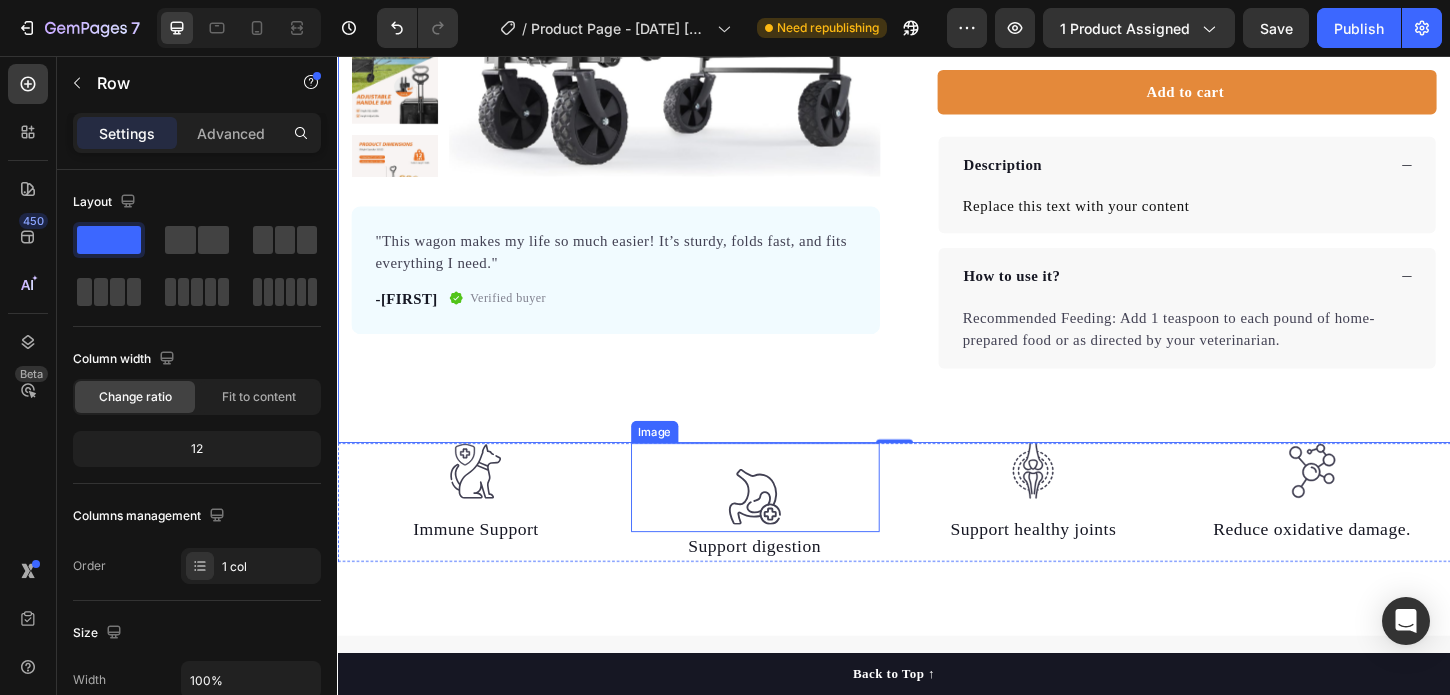 click at bounding box center (787, 531) 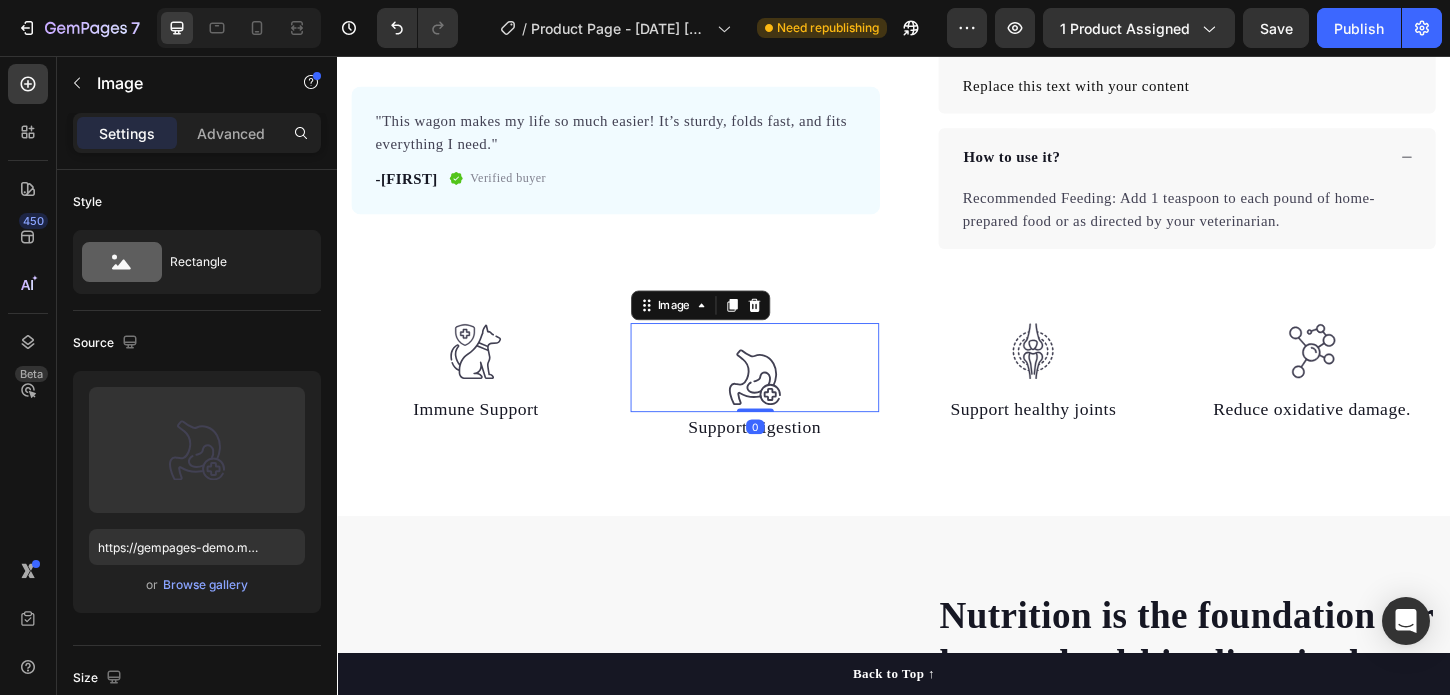 scroll, scrollTop: 555, scrollLeft: 0, axis: vertical 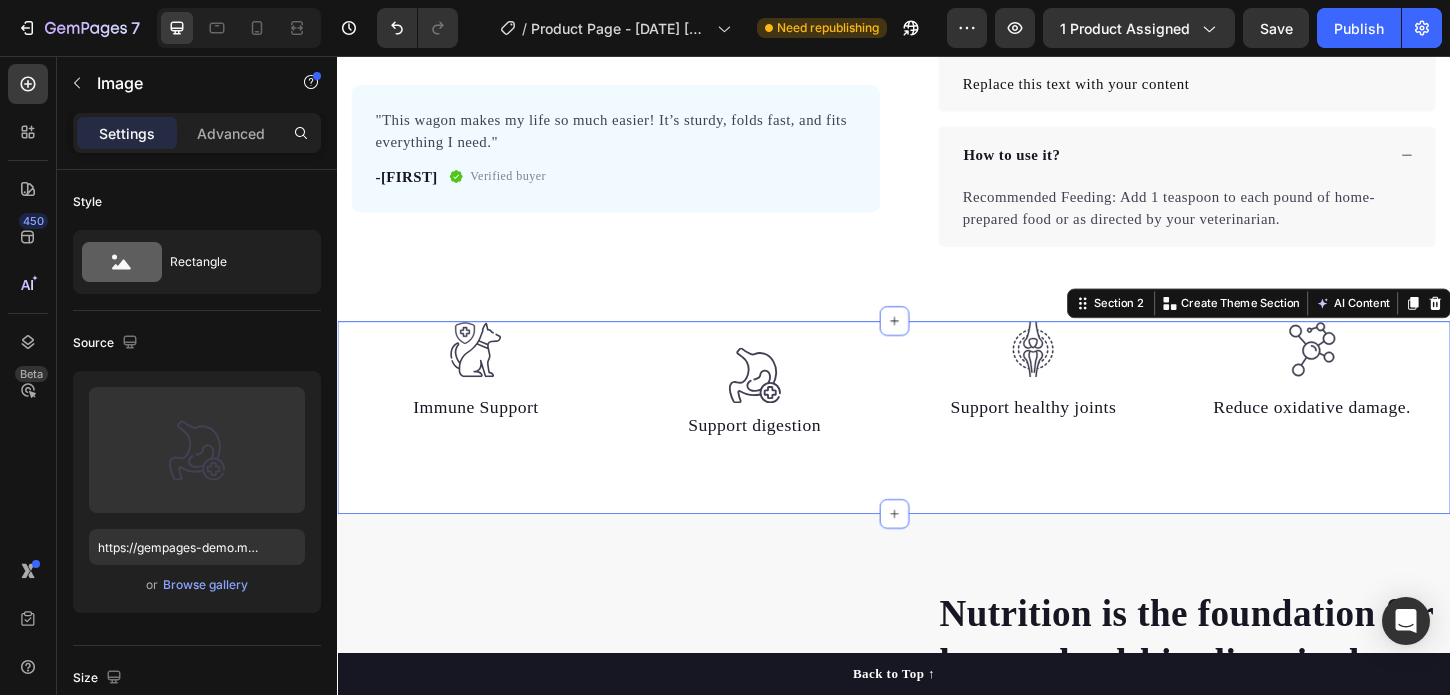 click on "Image Immune Support Text block Image Support digestion Text block Image Support healthy joints Text block Image Reduce oxidative damage. Text block Row Section 2   You can create reusable sections Create Theme Section AI Content Write with GemAI What would you like to describe here? Tone and Voice Persuasive Product Show more Generate" at bounding box center [937, 446] 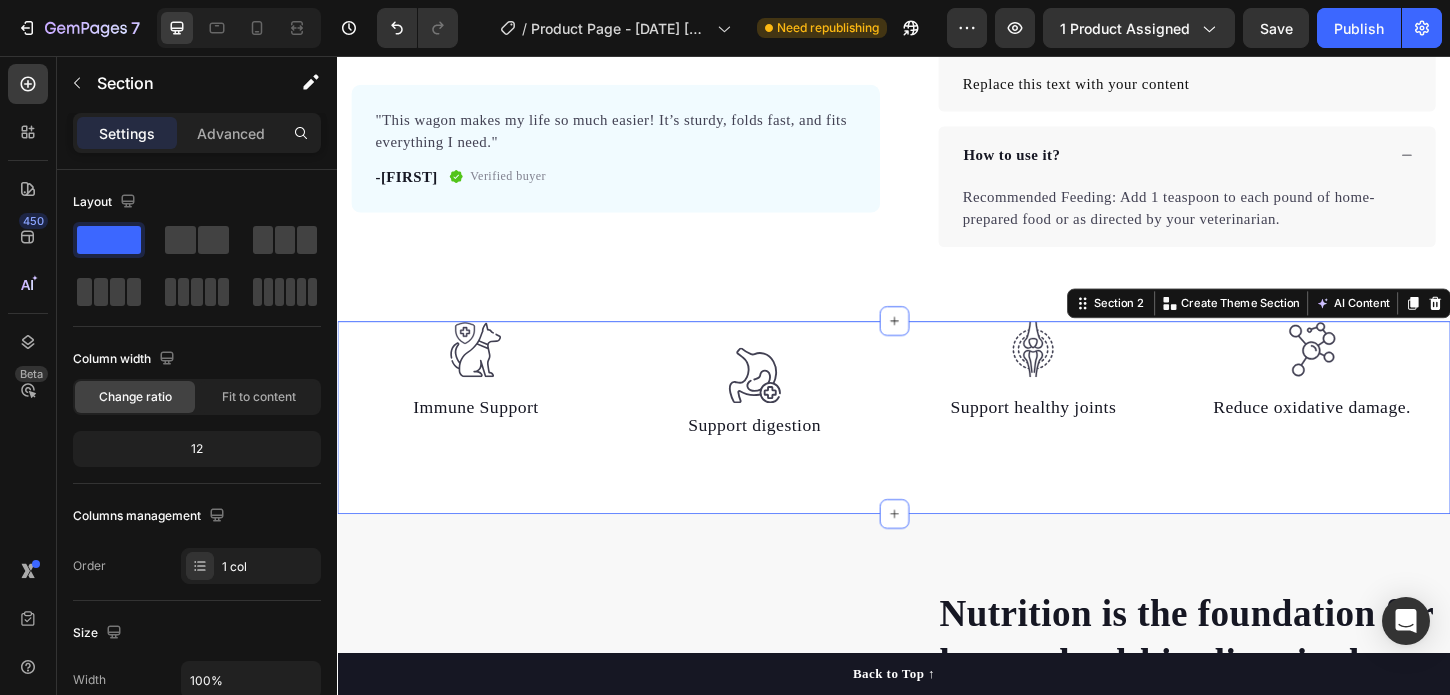 click 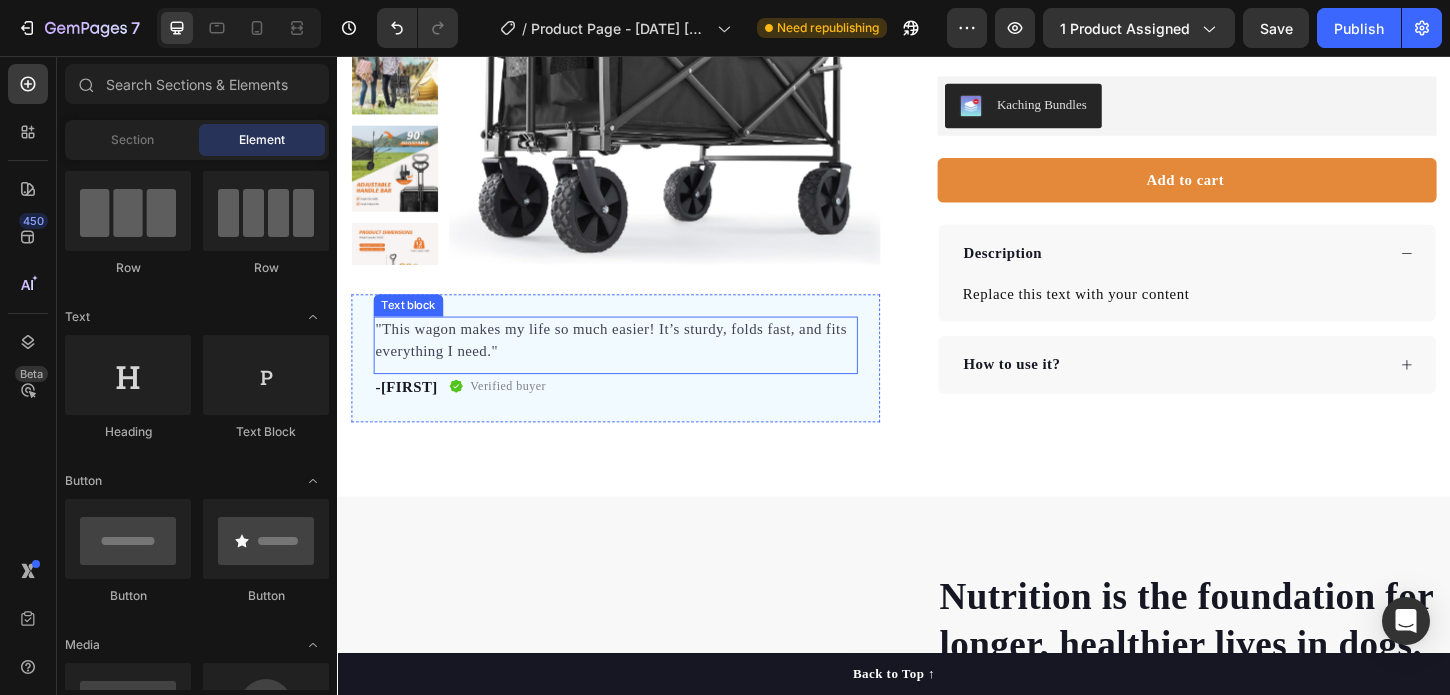 scroll, scrollTop: 328, scrollLeft: 0, axis: vertical 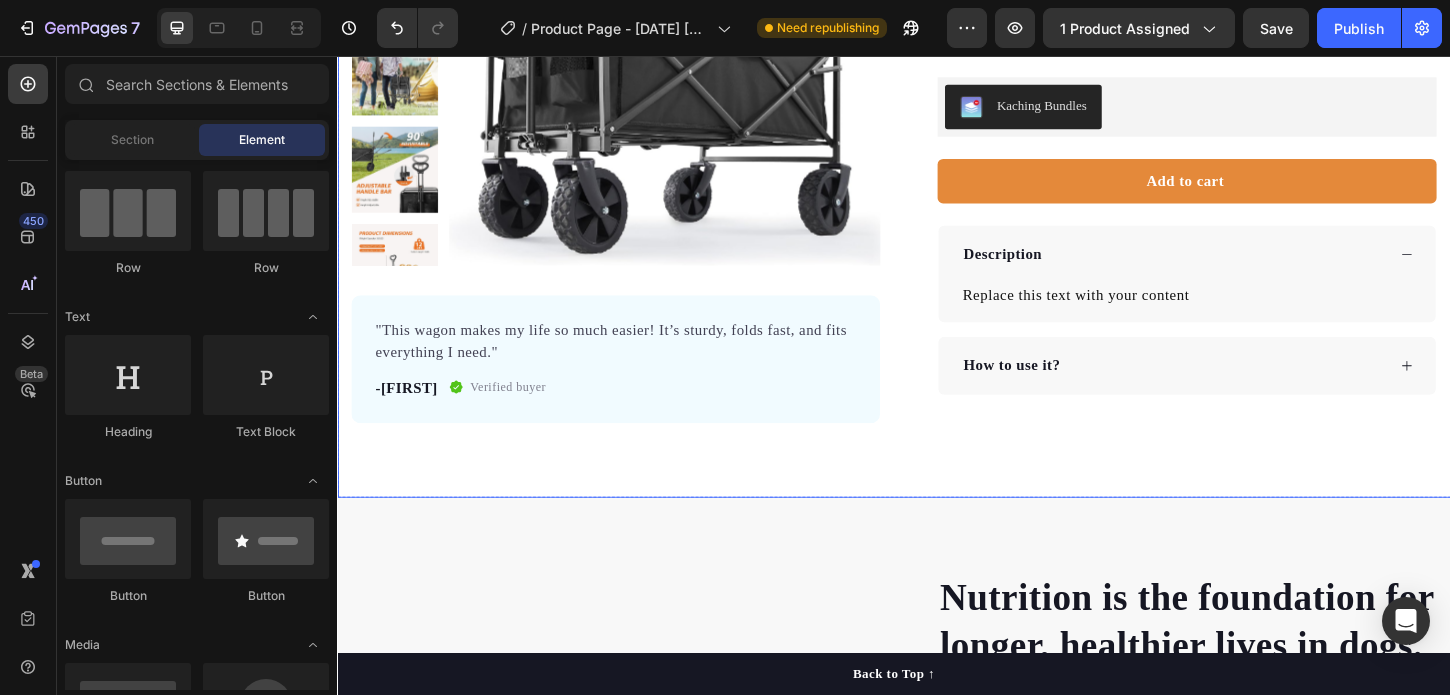 click on ""This wagon makes my life so much easier! It’s sturdy, folds fast, and fits everything I need." Text block -[FIRST] Text block
Verified buyer Item list Row Row" at bounding box center [637, 383] 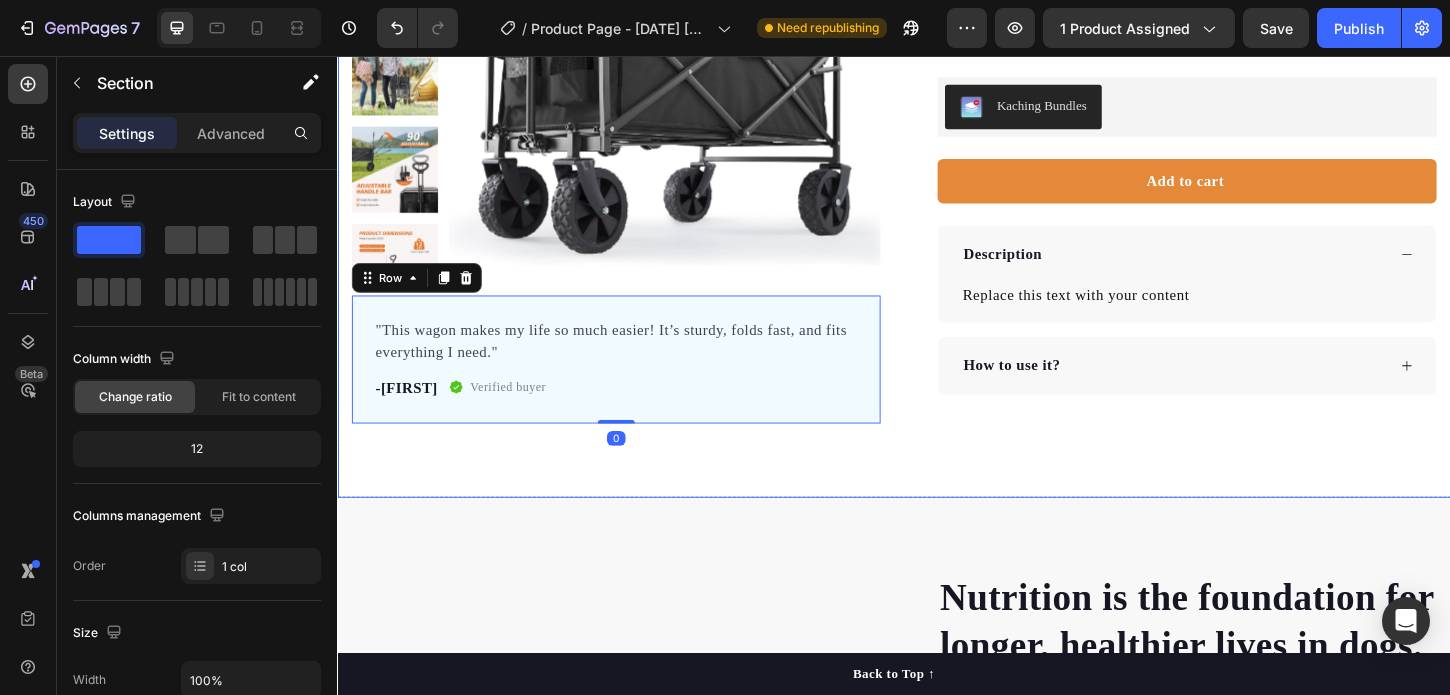 click on "Nutrition is the foundation for longer, healthier lives in dogs. Heading Invest in your dog's future with our scientifically formulated superfood-powered supplements. Give them the nutrition they deserve and watch them thrive with vitality, energy, and the joy of a longer, healthier life. Text block Key Points: Text block 97% Text block Dogs choose our dog food over leading brands because of its real functional ingredients and delicious flavor. Text block Advanced list                Title Line 84% Text block Our dog food provides superior nutrition and a patented probiotic for optimal nutrient absorption. Text block Advanced list                Title Line 92% Text block Our dog food's high protein and fat digestibility contribute to ideal stool quality. Text block Advanced list Give your furry friend the gift of wholesome nutrition Button Row Image Image Row Section 2" at bounding box center (937, 913) 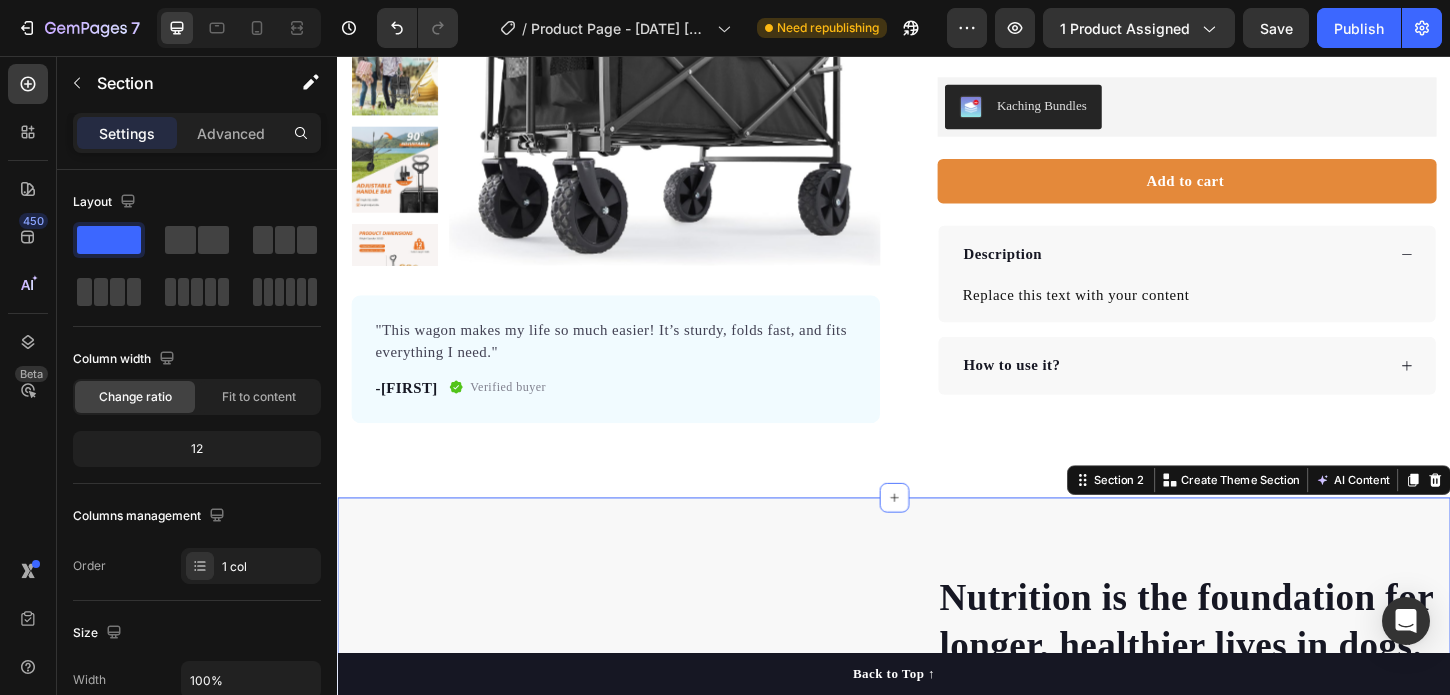 click on "Nutrition is the foundation for longer, healthier lives in dogs. Heading Invest in your dog's future with our scientifically formulated superfood-powered supplements. Give them the nutrition they deserve and watch them thrive with vitality, energy, and the joy of a longer, healthier life. Text block Key Points: Text block 97% Text block Dogs choose our dog food over leading brands because of its real functional ingredients and delicious flavor. Text block Advanced list                Title Line 84% Text block Our dog food provides superior nutrition and a patented probiotic for optimal nutrient absorption. Text block Advanced list                Title Line 92% Text block Our dog food's high protein and fat digestibility contribute to ideal stool quality. Text block Advanced list Give your furry friend the gift of wholesome nutrition Button Row Image Image Row Section 2   You can create reusable sections Create Theme Section AI Content Write with GemAI What would you like to describe here? Tone and Voice" at bounding box center [937, 913] 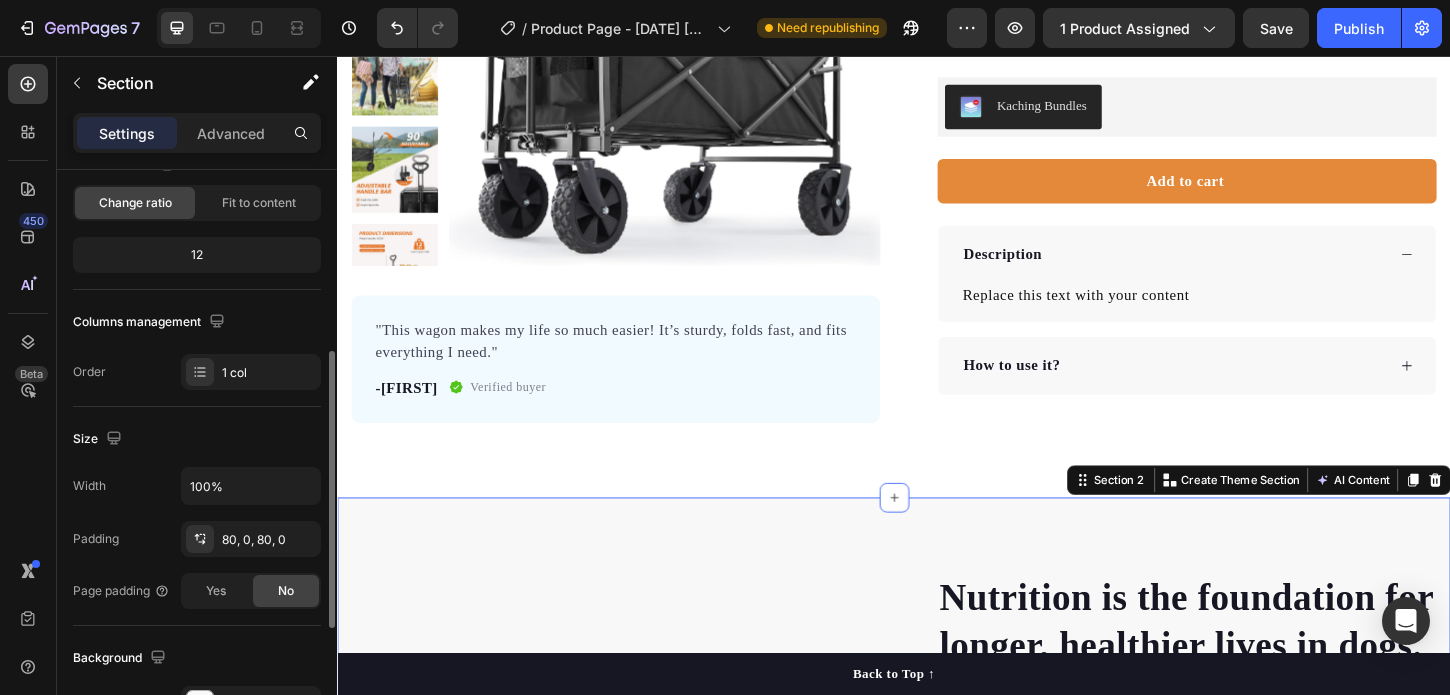 scroll, scrollTop: 327, scrollLeft: 0, axis: vertical 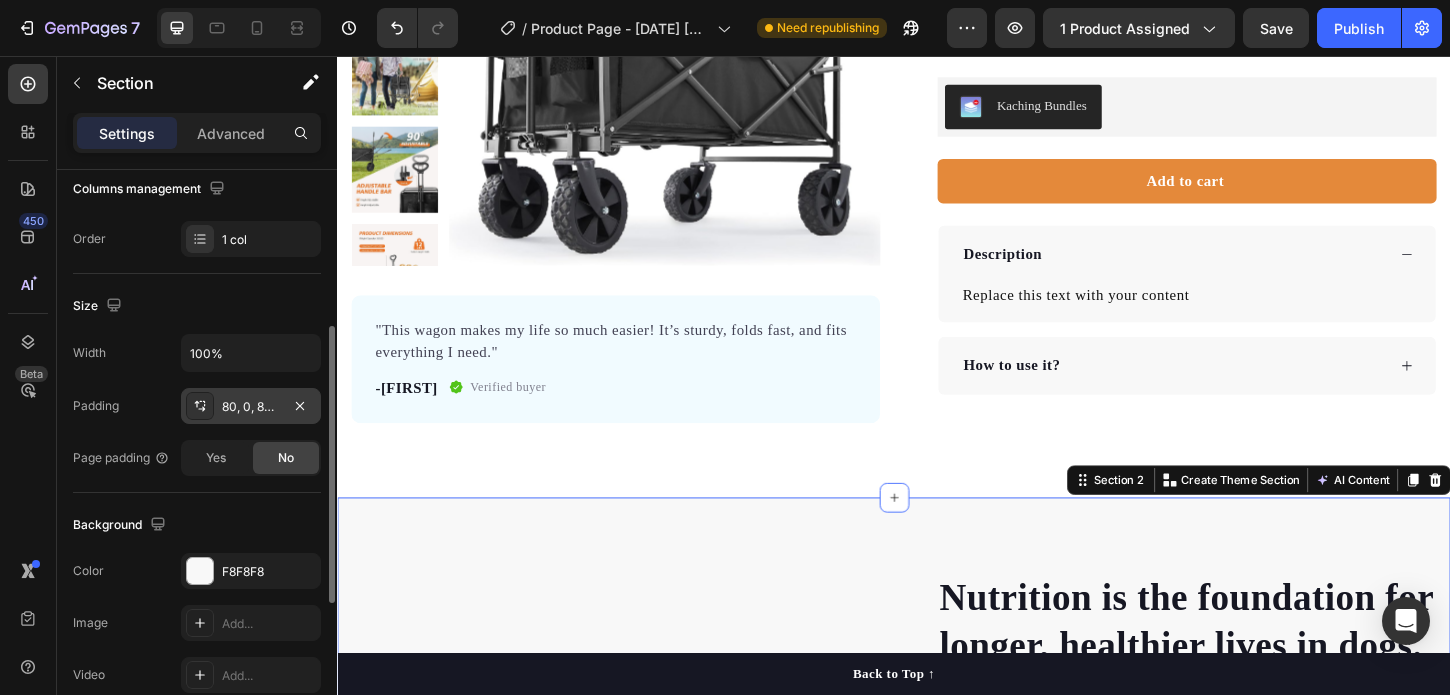 click on "80, 0, 80, 0" at bounding box center (251, 407) 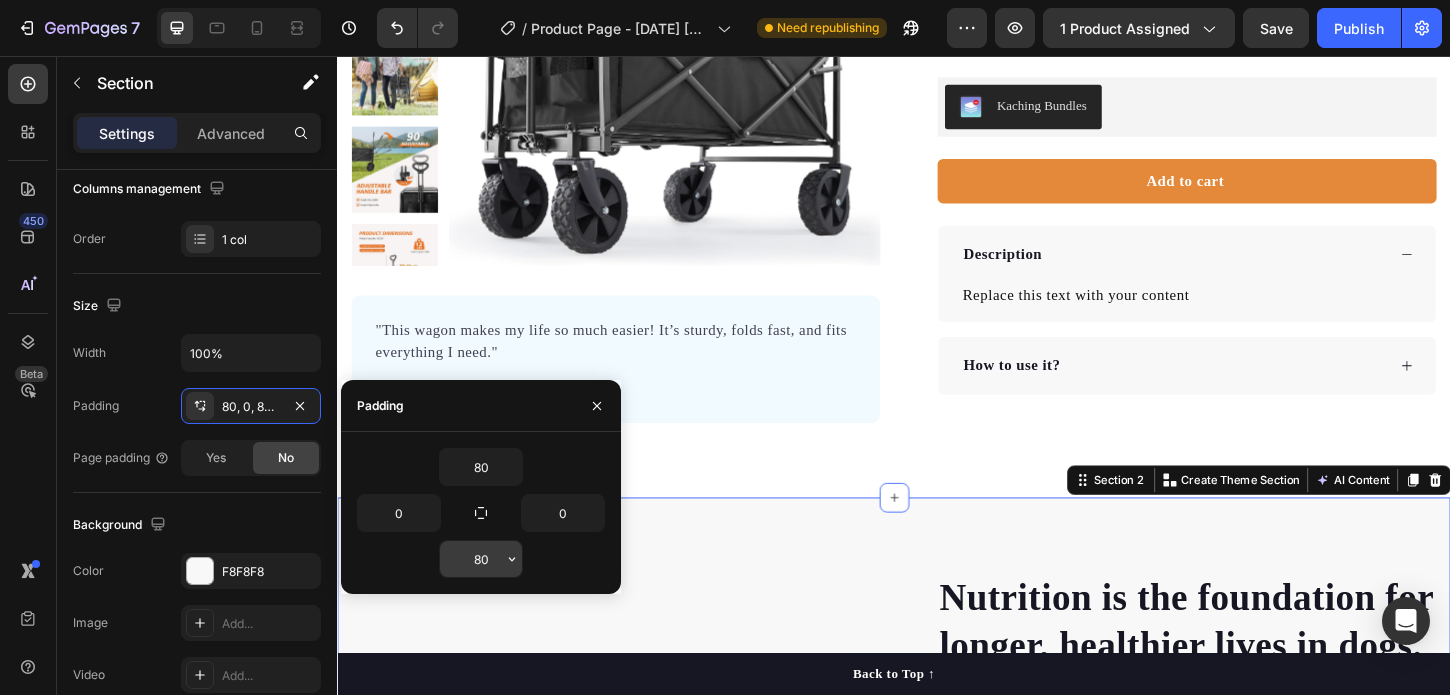 click on "80" at bounding box center [481, 559] 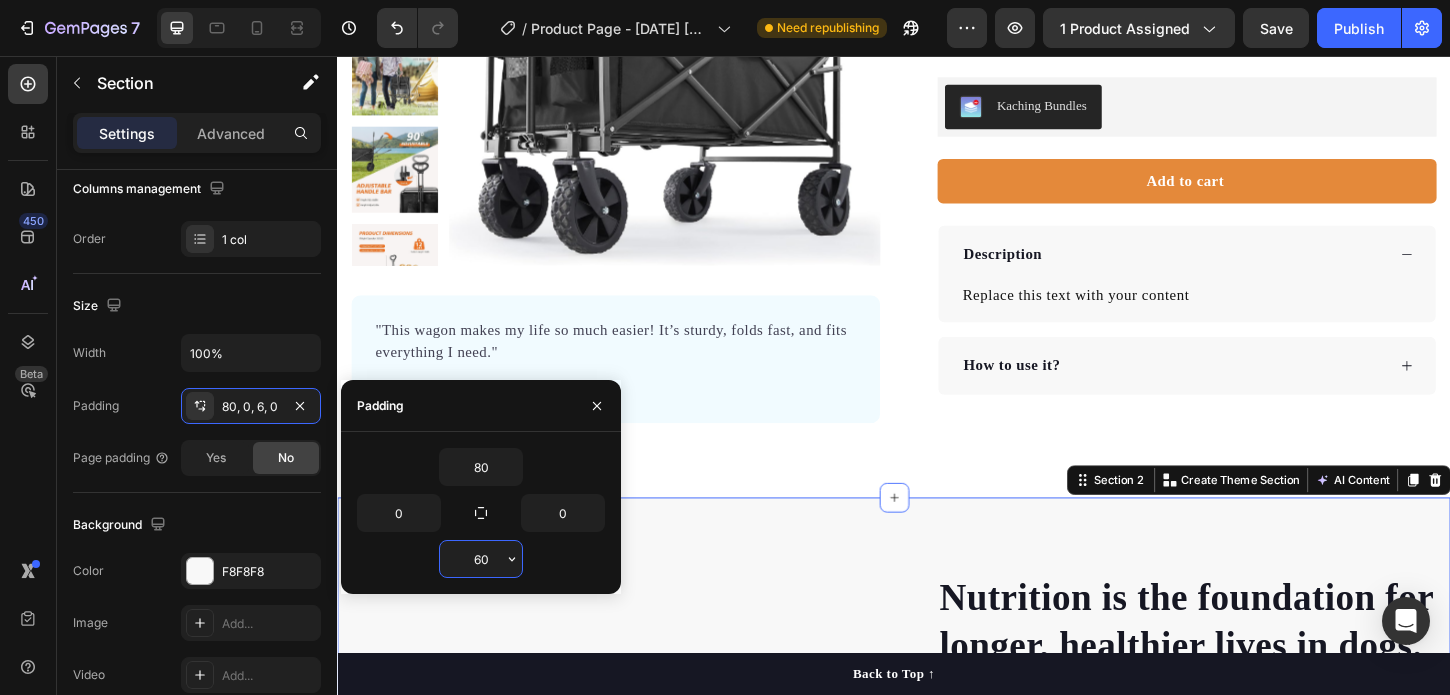 type on "60" 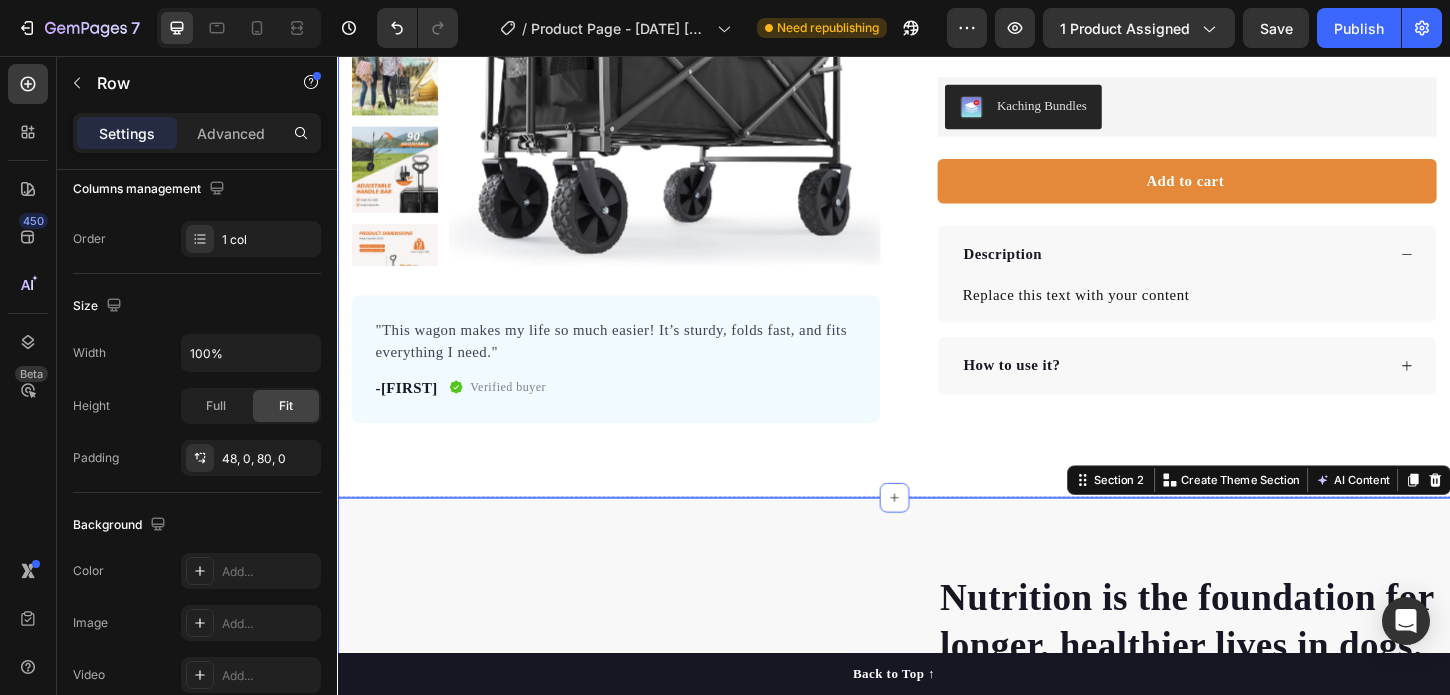 click on "Product Images "This wagon makes my life so much easier! It’s sturdy, folds fast, and fits everything I need." Text block -[FIRST] Text block
Verified buyer Item list Row Row "This wagon makes my life so much easier! It’s sturdy, folds fast, and fits everything I need."  [FIRST] Text block
Verified buyer Item list Row Row Icon Icon Icon Icon Icon Icon List Hoz 4.8/5 Based on 700+ Happy Customers Text block Row Tröla Foldable Wagon Cart Product Title No more juggling bags and kids Folds small, carries all Groceries? Handled in one trip Heavy-duty wheels. Zero hassle. Item list Kaching Bundles Kaching Bundles Add to cart Product Cart Button No more juggling bags and kids Fold and unfold in seconds Heavy-duty wheels. Zero hassle. Item list
Description Replace this text with your content Text Block   0
How to use it? Accordion Row Product Row" at bounding box center [937, 150] 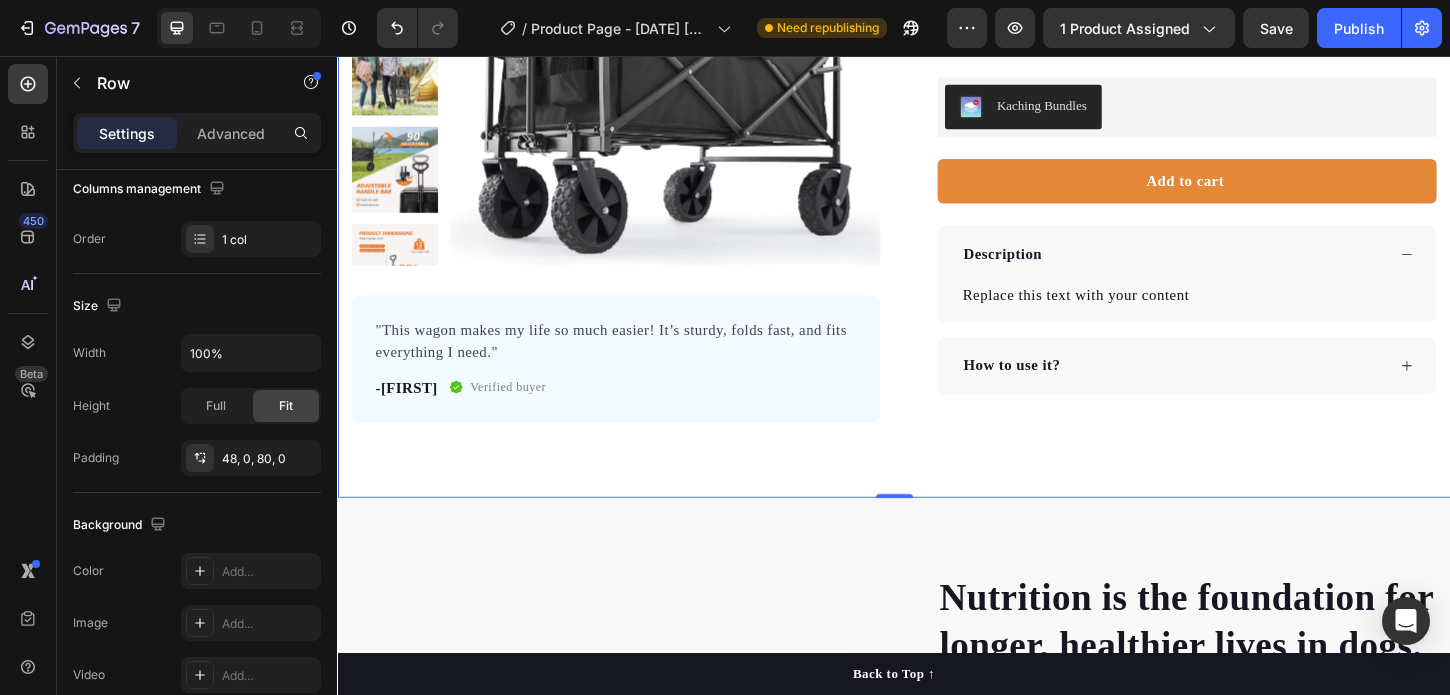 scroll, scrollTop: 0, scrollLeft: 0, axis: both 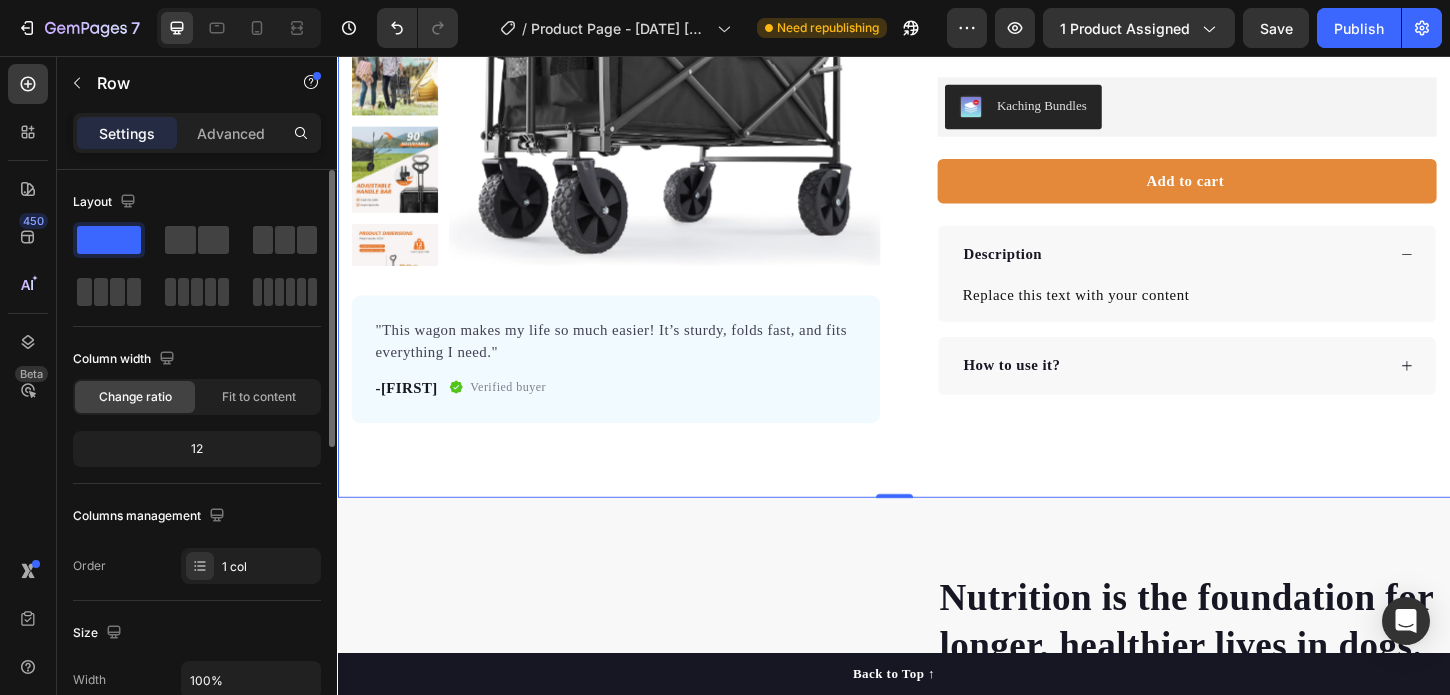 click on "Product Images "This wagon makes my life so much easier! It’s sturdy, folds fast, and fits everything I need." Text block -[FIRST] Text block
Verified buyer Item list Row Row "This wagon makes my life so much easier! It’s sturdy, folds fast, and fits everything I need."  [FIRST] Text block
Verified buyer Item list Row Row Icon Icon Icon Icon Icon Icon List Hoz 4.8/5 Based on 700+ Happy Customers Text block Row Tröla Foldable Wagon Cart Product Title No more juggling bags and kids Folds small, carries all Groceries? Handled in one trip Heavy-duty wheels. Zero hassle. Item list Kaching Bundles Kaching Bundles Add to cart Product Cart Button No more juggling bags and kids Fold and unfold in seconds Heavy-duty wheels. Zero hassle. Item list
Description Replace this text with your content Text Block
How to use it? Accordion Row Product Row   0" at bounding box center (937, 150) 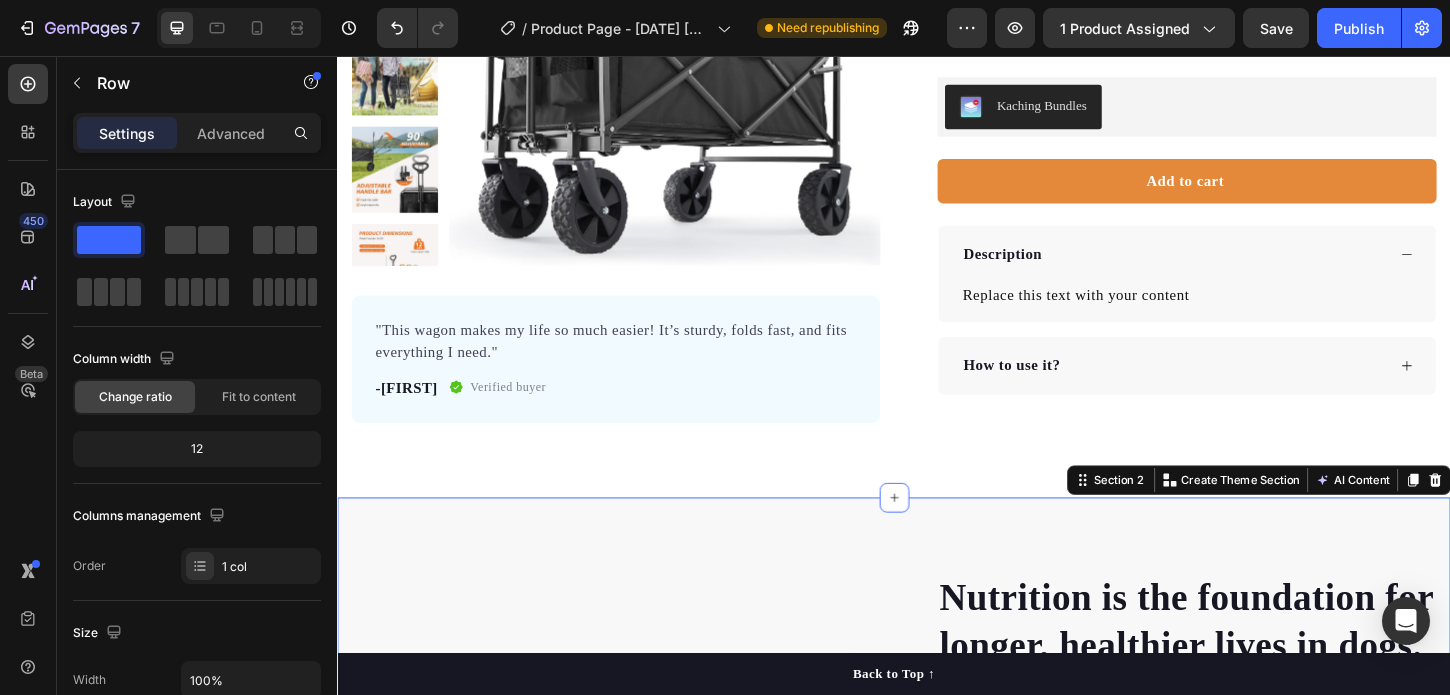click on "Nutrition is the foundation for longer, healthier lives in dogs. Heading Invest in your dog's future with our scientifically formulated superfood-powered supplements. Give them the nutrition they deserve and watch them thrive with vitality, energy, and the joy of a longer, healthier life. Text block Key Points: Text block 97% Text block Dogs choose our dog food over leading brands because of its real functional ingredients and delicious flavor. Text block Advanced list                Title Line 84% Text block Our dog food provides superior nutrition and a patented probiotic for optimal nutrient absorption. Text block Advanced list                Title Line 92% Text block Our dog food's high protein and fat digestibility contribute to ideal stool quality. Text block Advanced list Give your furry friend the gift of wholesome nutrition Button Row Image Image Row Section 2   You can create reusable sections Create Theme Section AI Content Write with GemAI What would you like to describe here? Tone and Voice" at bounding box center (937, 903) 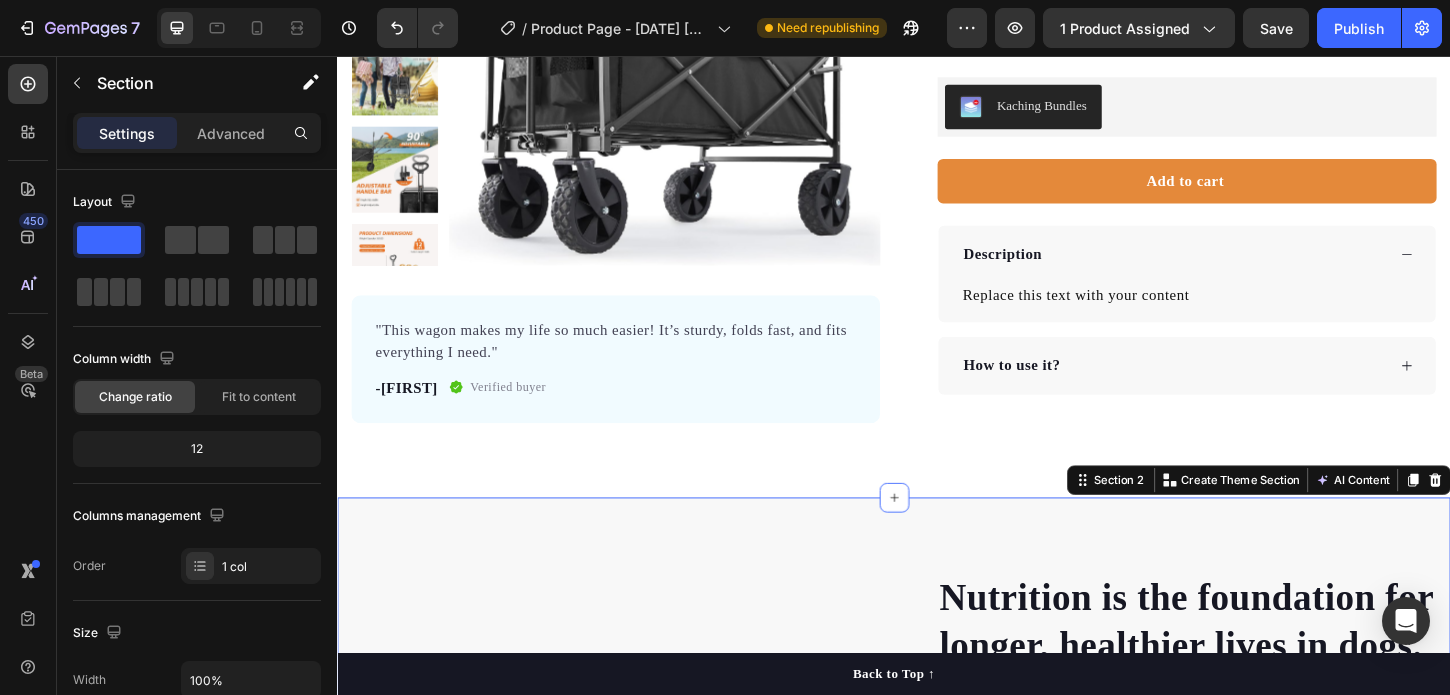 click on "Nutrition is the foundation for longer, healthier lives in dogs. Heading Invest in your dog's future with our scientifically formulated superfood-powered supplements. Give them the nutrition they deserve and watch them thrive with vitality, energy, and the joy of a longer, healthier life. Text block Key Points: Text block 97% Text block Dogs choose our dog food over leading brands because of its real functional ingredients and delicious flavor. Text block Advanced list                Title Line 84% Text block Our dog food provides superior nutrition and a patented probiotic for optimal nutrient absorption. Text block Advanced list                Title Line 92% Text block Our dog food's high protein and fat digestibility contribute to ideal stool quality. Text block Advanced list Give your furry friend the gift of wholesome nutrition Button Row Image Image Row Section 2   You can create reusable sections Create Theme Section AI Content Write with GemAI What would you like to describe here? Tone and Voice" at bounding box center [937, 903] 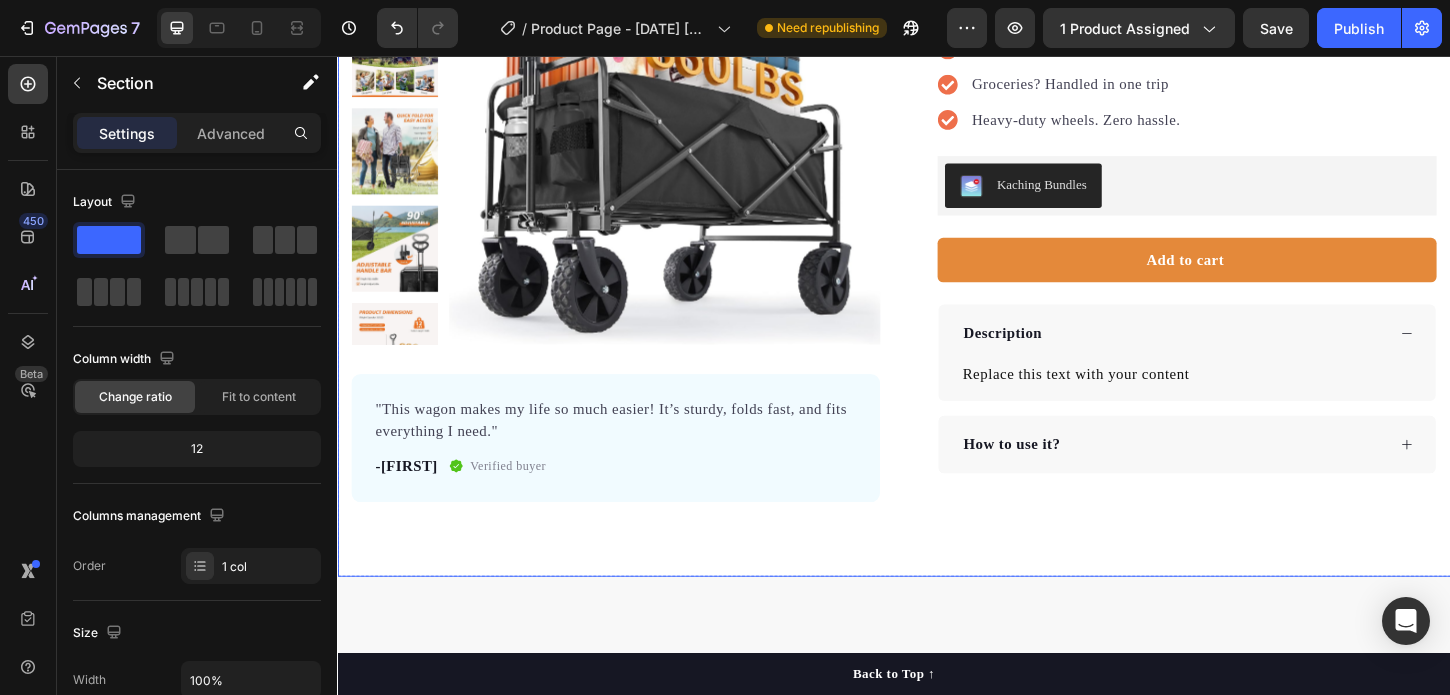 scroll, scrollTop: 267, scrollLeft: 0, axis: vertical 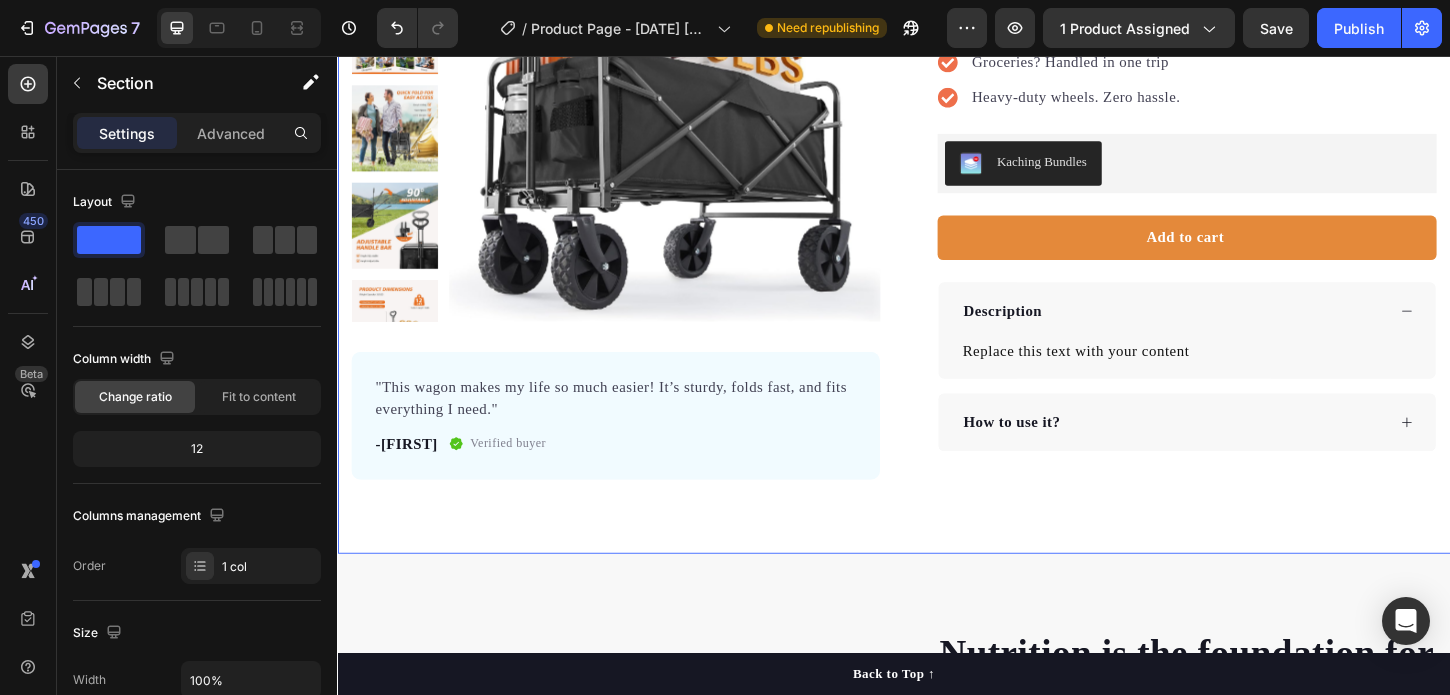 click on "Product Images "This wagon makes my life so much easier! It’s sturdy, folds fast, and fits everything I need." Text block -[FIRST] Text block
Verified buyer Item list Row Row "This wagon makes my life so much easier! It’s sturdy, folds fast, and fits everything I need."  [FIRST] Text block
Verified buyer Item list Row Row Icon Icon Icon Icon Icon Icon List Hoz 4.8/5 Based on 700+ Happy Customers Text block Row Tröla Foldable Wagon Cart Product Title No more juggling bags and kids Folds small, carries all Groceries? Handled in one trip Heavy-duty wheels. Zero hassle. Item list Kaching Bundles Kaching Bundles Add to cart Product Cart Button No more juggling bags and kids Fold and unfold in seconds Heavy-duty wheels. Zero hassle. Item list
Description Replace this text with your content Text Block   0
How to use it? Accordion Row Product Row" at bounding box center (937, 211) 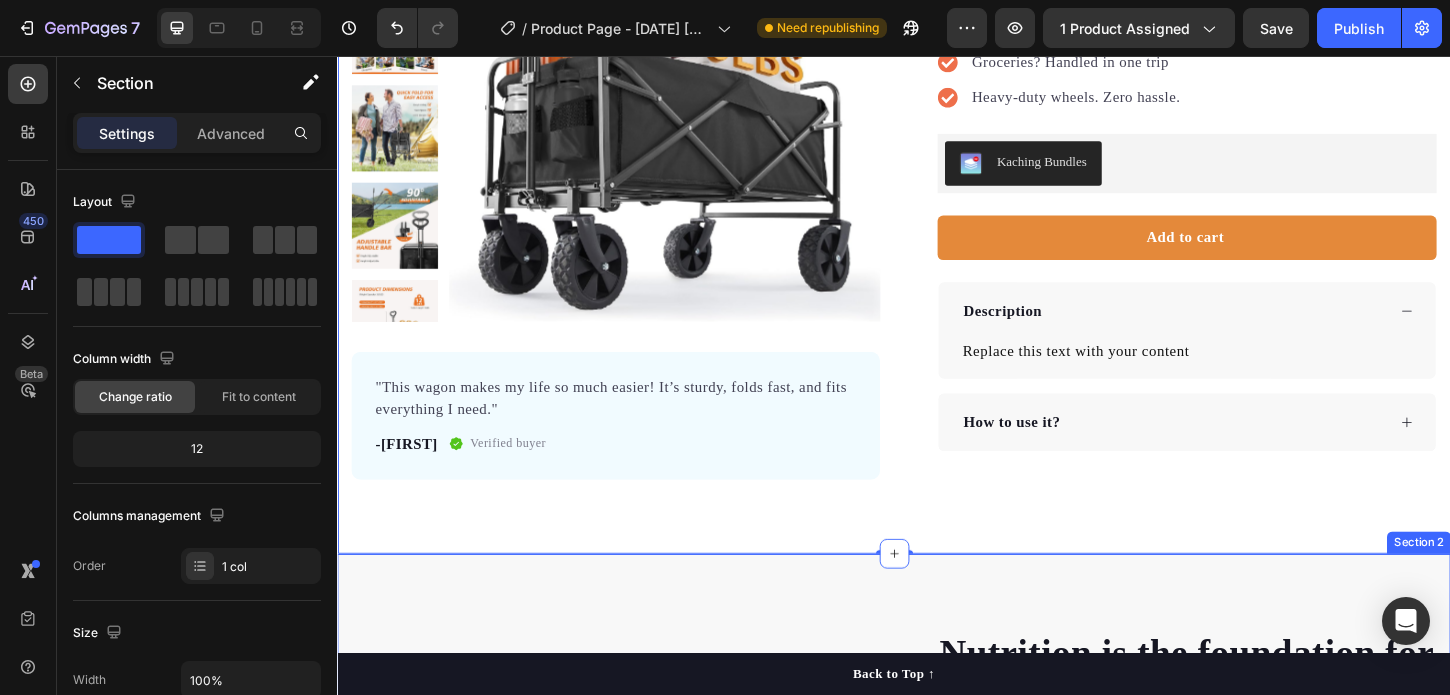click on "Nutrition is the foundation for longer, healthier lives in dogs. Heading Invest in your dog's future with our scientifically formulated superfood-powered supplements. Give them the nutrition they deserve and watch them thrive with vitality, energy, and the joy of a longer, healthier life. Text block Key Points: Text block 97% Text block Dogs choose our dog food over leading brands because of its real functional ingredients and delicious flavor. Text block Advanced list                Title Line 84% Text block Our dog food provides superior nutrition and a patented probiotic for optimal nutrient absorption. Text block Advanced list                Title Line 92% Text block Our dog food's high protein and fat digestibility contribute to ideal stool quality. Text block Advanced list Give your furry friend the gift of wholesome nutrition Button Row Image Image Row Section 2" at bounding box center (937, 964) 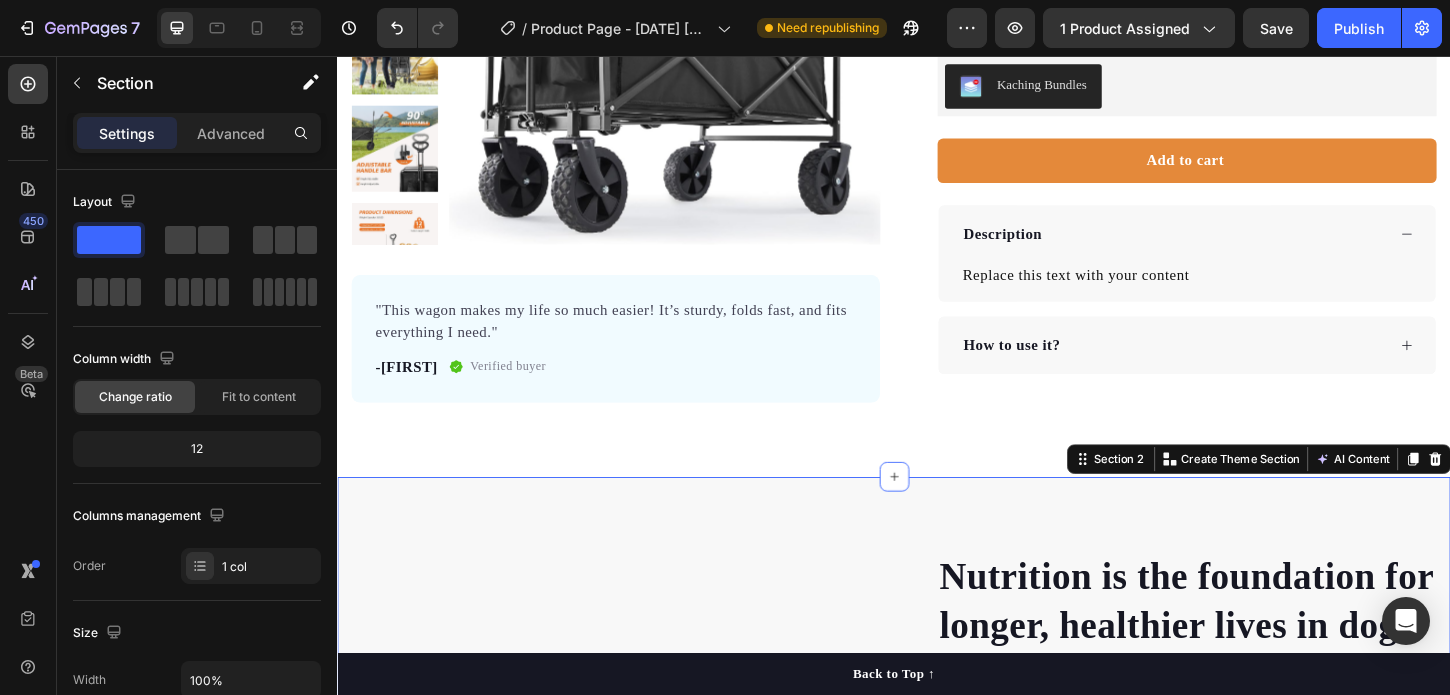 scroll, scrollTop: 362, scrollLeft: 0, axis: vertical 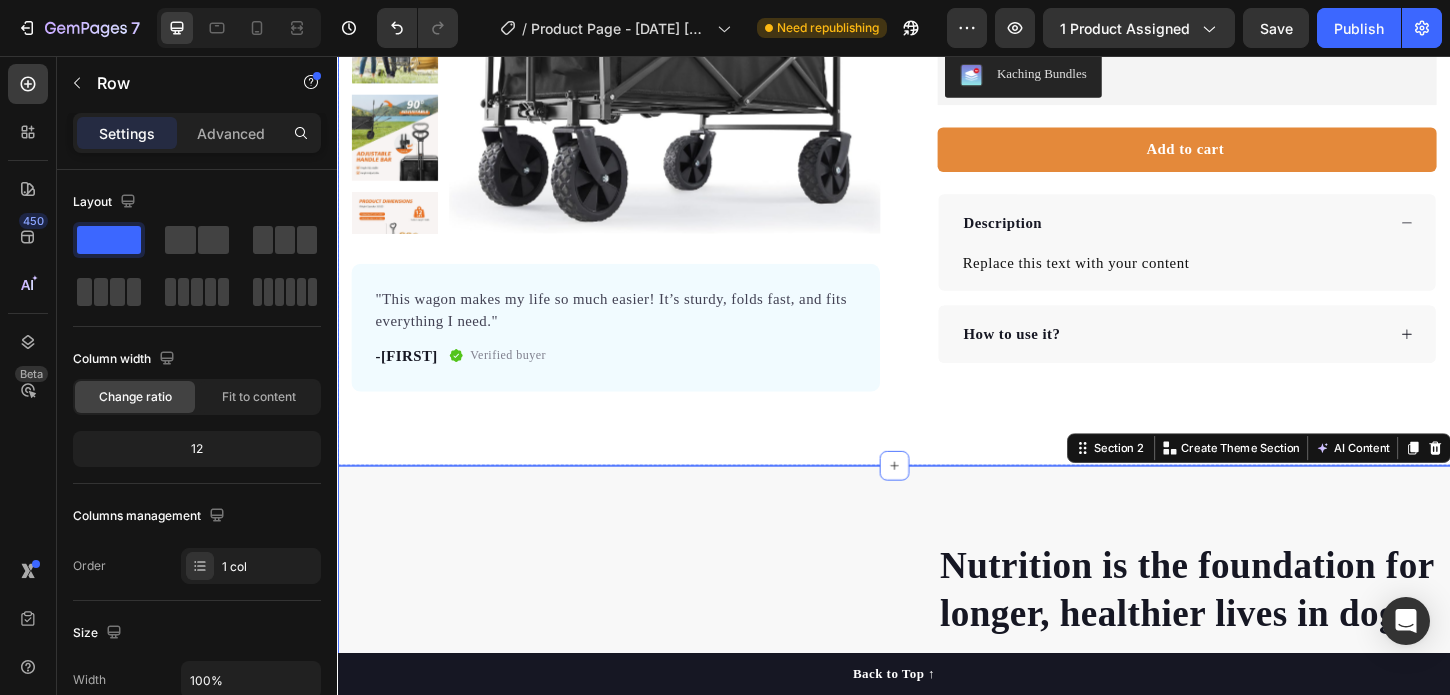 click on "Product Images "This wagon makes my life so much easier! It’s sturdy, folds fast, and fits everything I need." Text block -[FIRST] Text block
Verified buyer Item list Row Row "This wagon makes my life so much easier! It’s sturdy, folds fast, and fits everything I need."  [FIRST] Text block
Verified buyer Item list Row Row Icon Icon Icon Icon Icon Icon List Hoz 4.8/5 Based on 700+ Happy Customers Text block Row Tröla Foldable Wagon Cart Product Title No more juggling bags and kids Folds small, carries all Groceries? Handled in one trip Heavy-duty wheels. Zero hassle. Item list Kaching Bundles Kaching Bundles Add to cart Product Cart Button No more juggling bags and kids Fold and unfold in seconds Heavy-duty wheels. Zero hassle. Item list
Description Replace this text with your content Text Block   0
How to use it? Accordion Row Product Row" at bounding box center [937, 116] 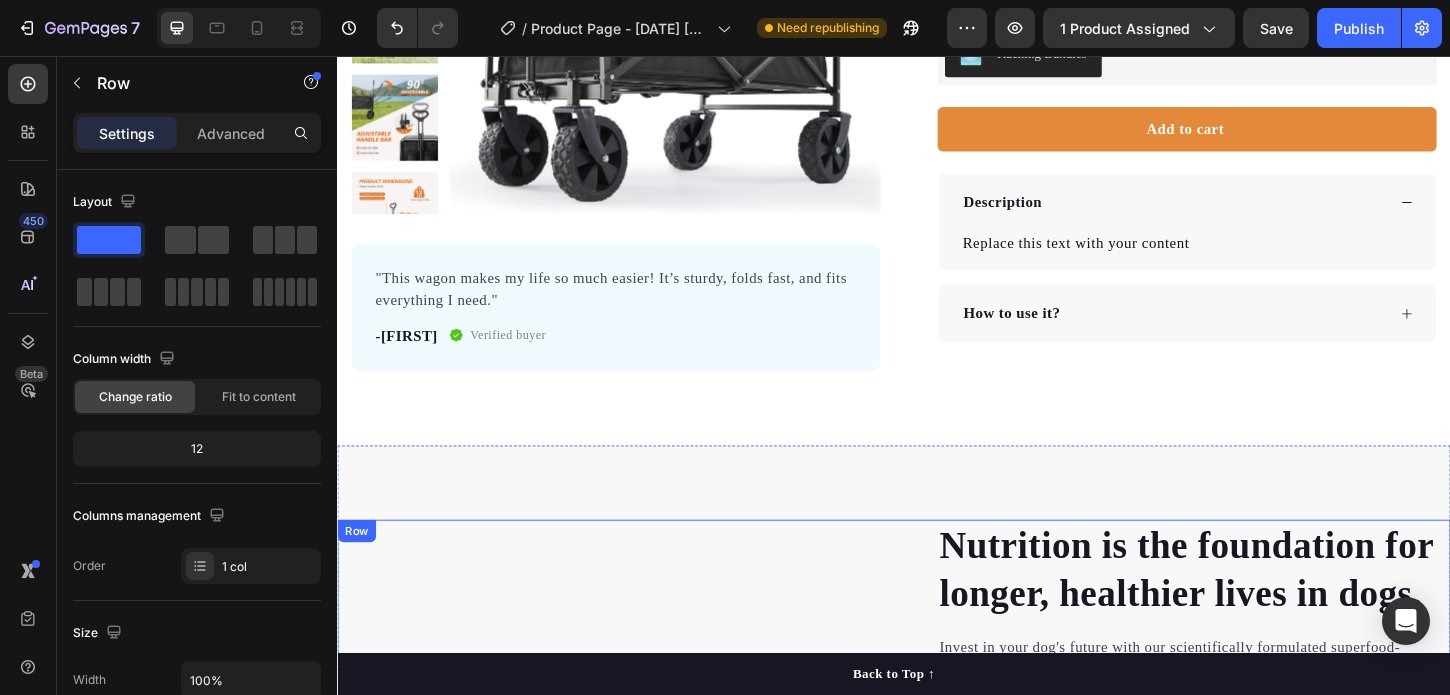 scroll, scrollTop: 323, scrollLeft: 0, axis: vertical 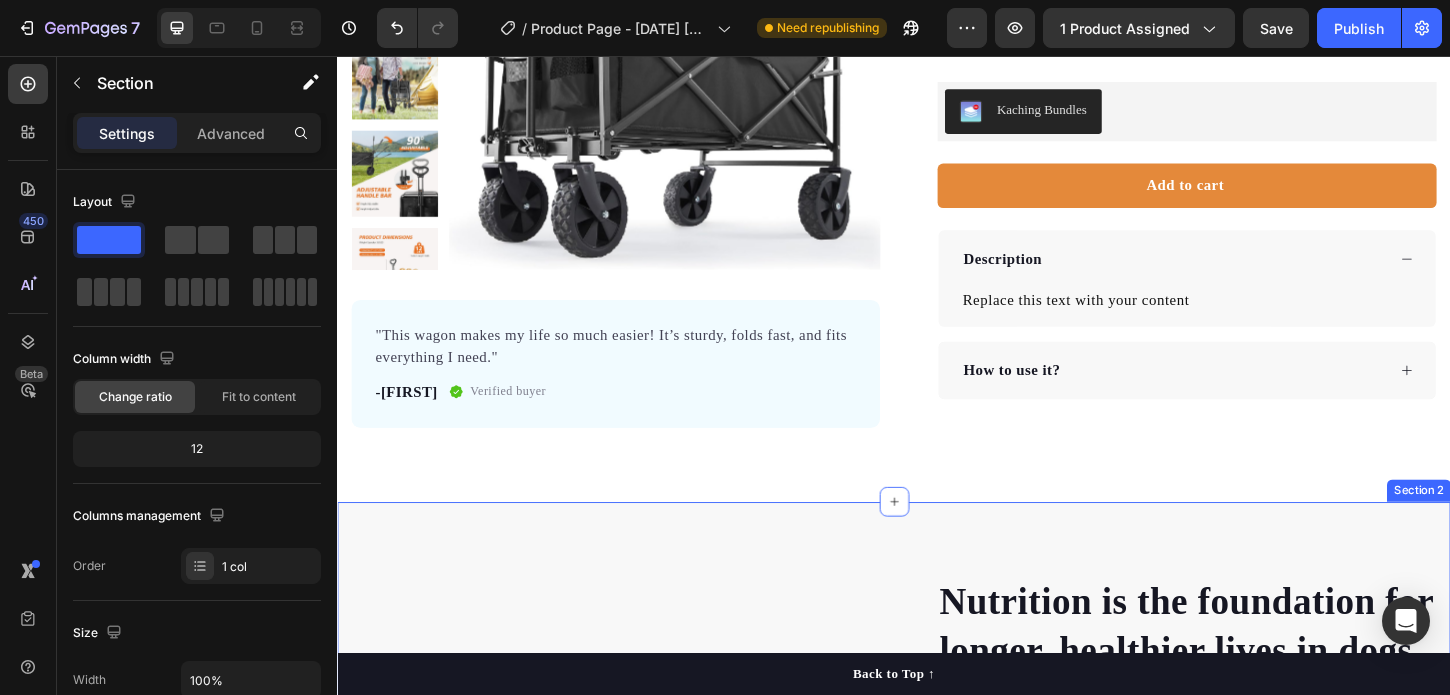 click on "Nutrition is the foundation for longer, healthier lives in dogs. Heading Invest in your dog's future with our scientifically formulated superfood-powered supplements. Give them the nutrition they deserve and watch them thrive with vitality, energy, and the joy of a longer, healthier life. Text block Key Points: Text block 97% Text block Dogs choose our dog food over leading brands because of its real functional ingredients and delicious flavor. Text block Advanced list                Title Line 84% Text block Our dog food provides superior nutrition and a patented probiotic for optimal nutrient absorption. Text block Advanced list                Title Line 92% Text block Our dog food's high protein and fat digestibility contribute to ideal stool quality. Text block Advanced list Give your furry friend the gift of wholesome nutrition Button Row Image Image Row Section 2" at bounding box center (937, 908) 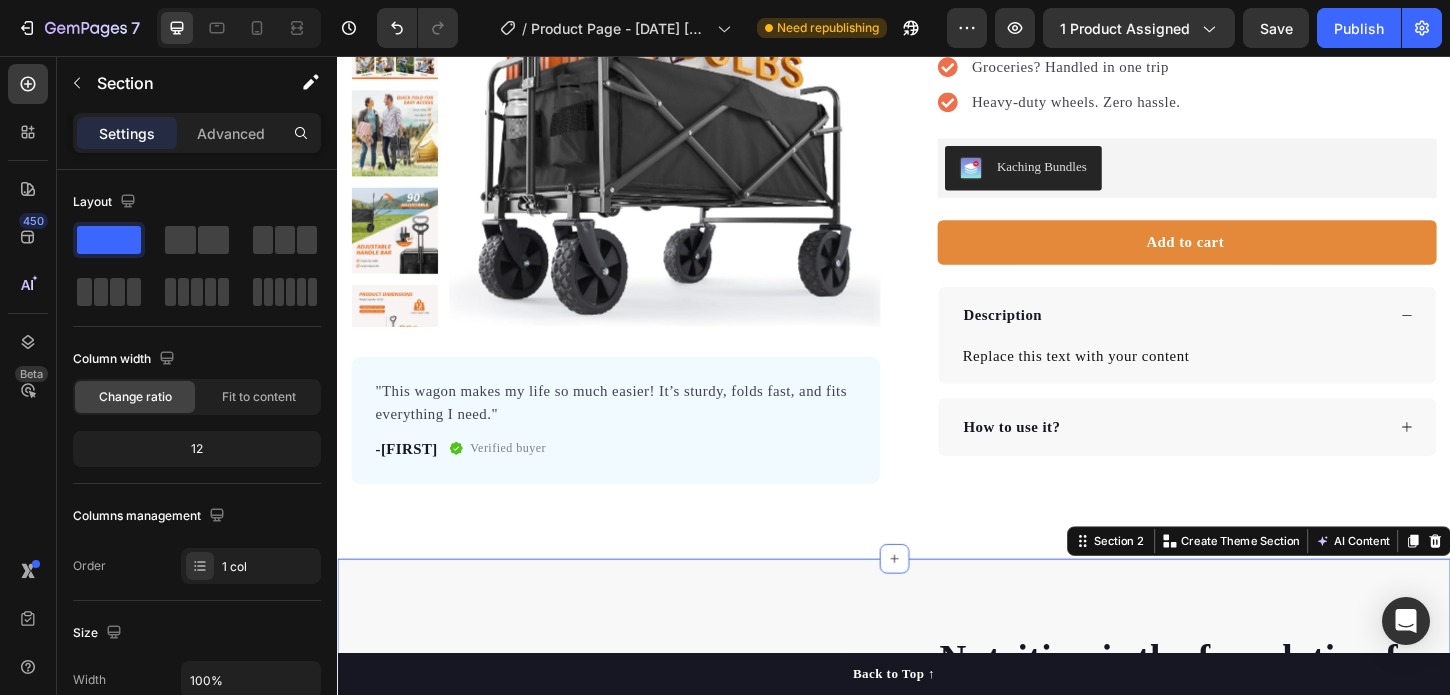 scroll, scrollTop: 216, scrollLeft: 0, axis: vertical 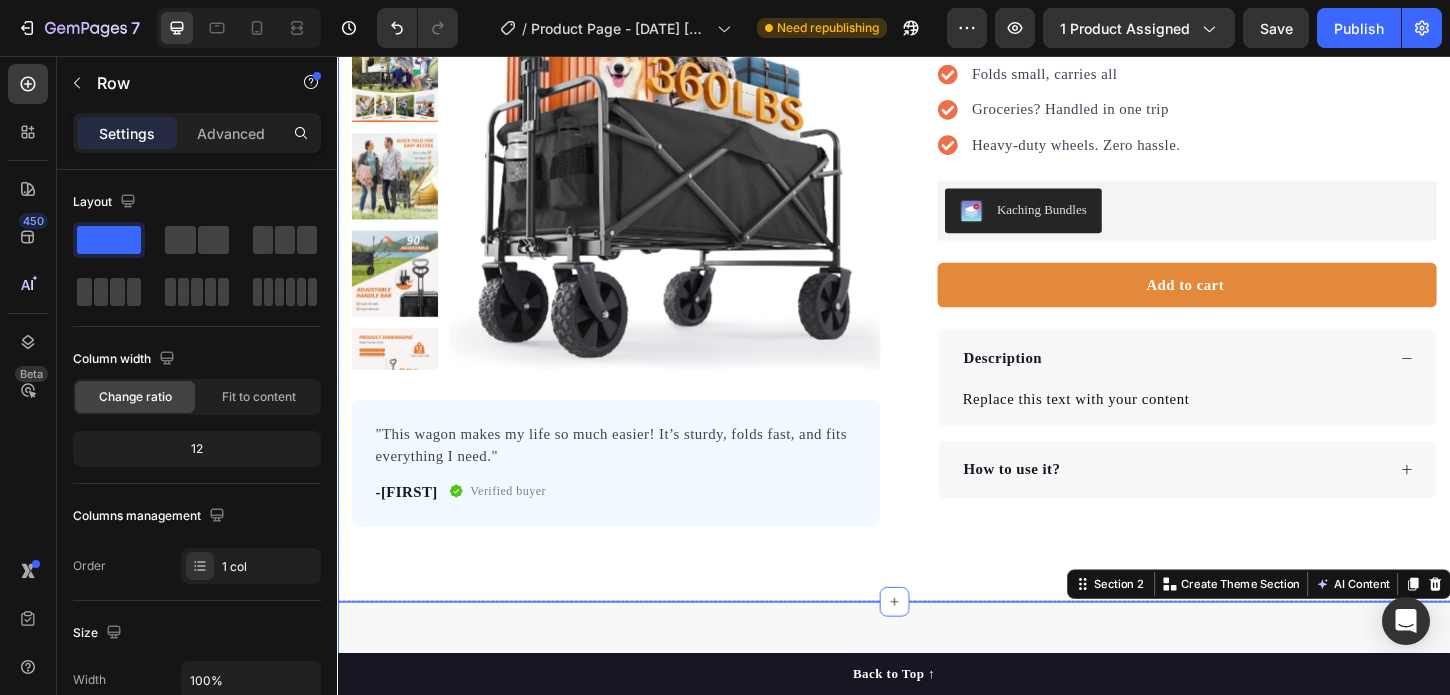 click on "Product Images "This wagon makes my life so much easier! It’s sturdy, folds fast, and fits everything I need." Text block -[FIRST] Text block
Verified buyer Item list Row Row "This wagon makes my life so much easier! It’s sturdy, folds fast, and fits everything I need."  [FIRST] Text block
Verified buyer Item list Row Row Icon Icon Icon Icon Icon Icon List Hoz 4.8/5 Based on 700+ Happy Customers Text block Row Tröla Foldable Wagon Cart Product Title No more juggling bags and kids Folds small, carries all Groceries? Handled in one trip Heavy-duty wheels. Zero hassle. Item list Kaching Bundles Kaching Bundles Add to cart Product Cart Button No more juggling bags and kids Fold and unfold in seconds Heavy-duty wheels. Zero hassle. Item list
Description Replace this text with your content Text Block   0
How to use it? Accordion Row Product Row" at bounding box center (937, 262) 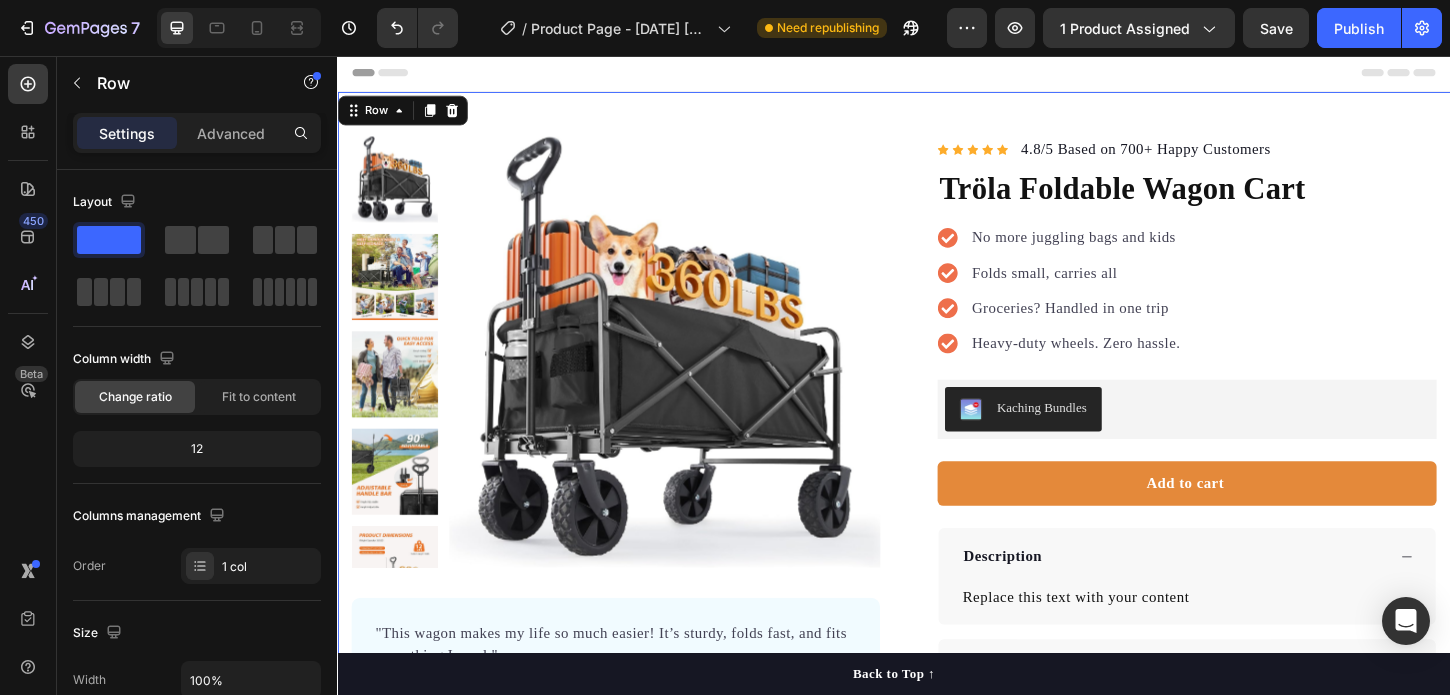 scroll, scrollTop: 0, scrollLeft: 0, axis: both 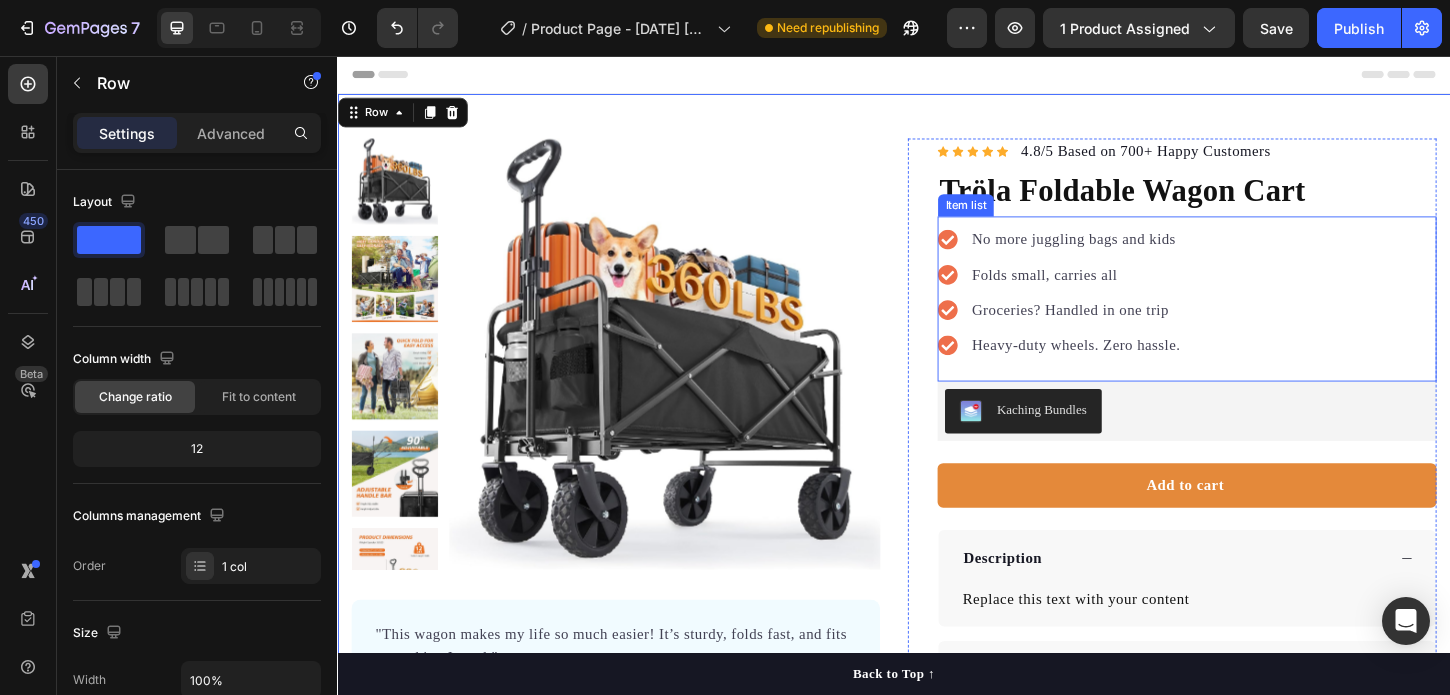 click on "Heavy-duty wheels. Zero hassle." at bounding box center [1133, 368] 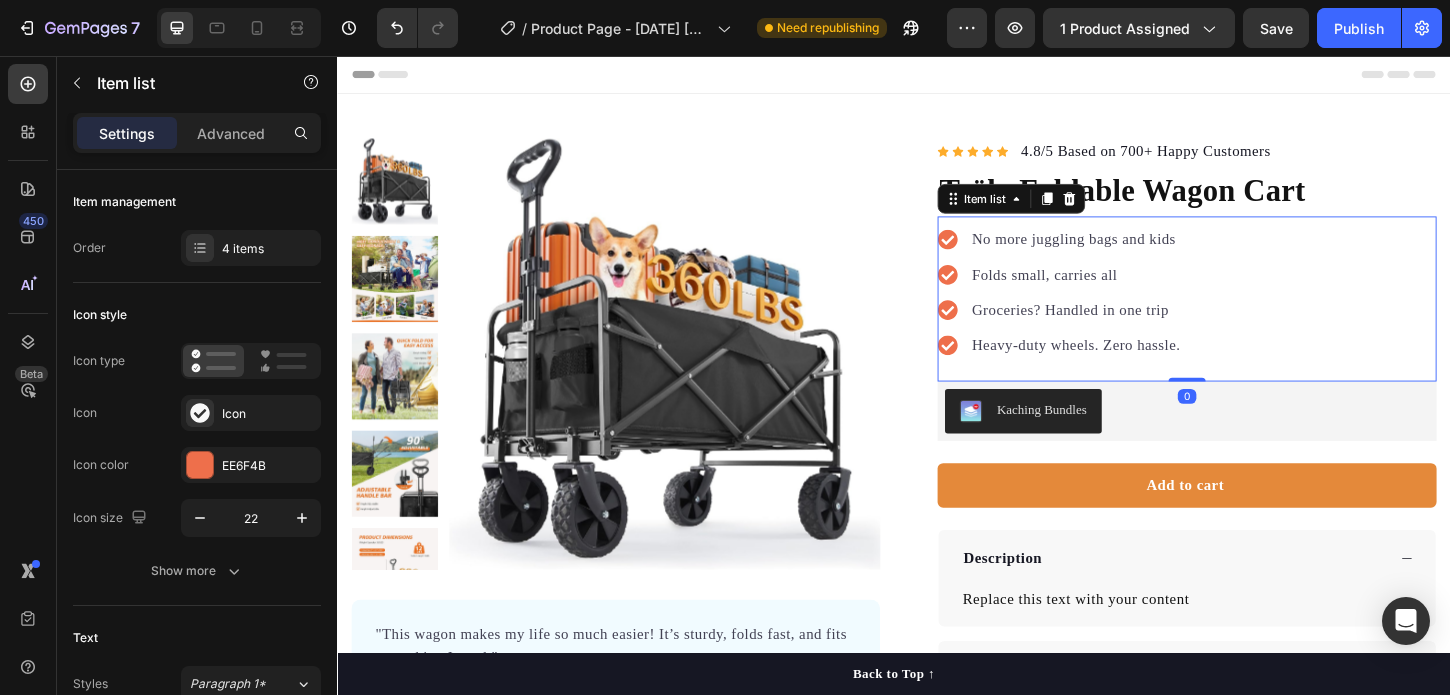 click on "Groceries? Handled in one trip" at bounding box center (1133, 330) 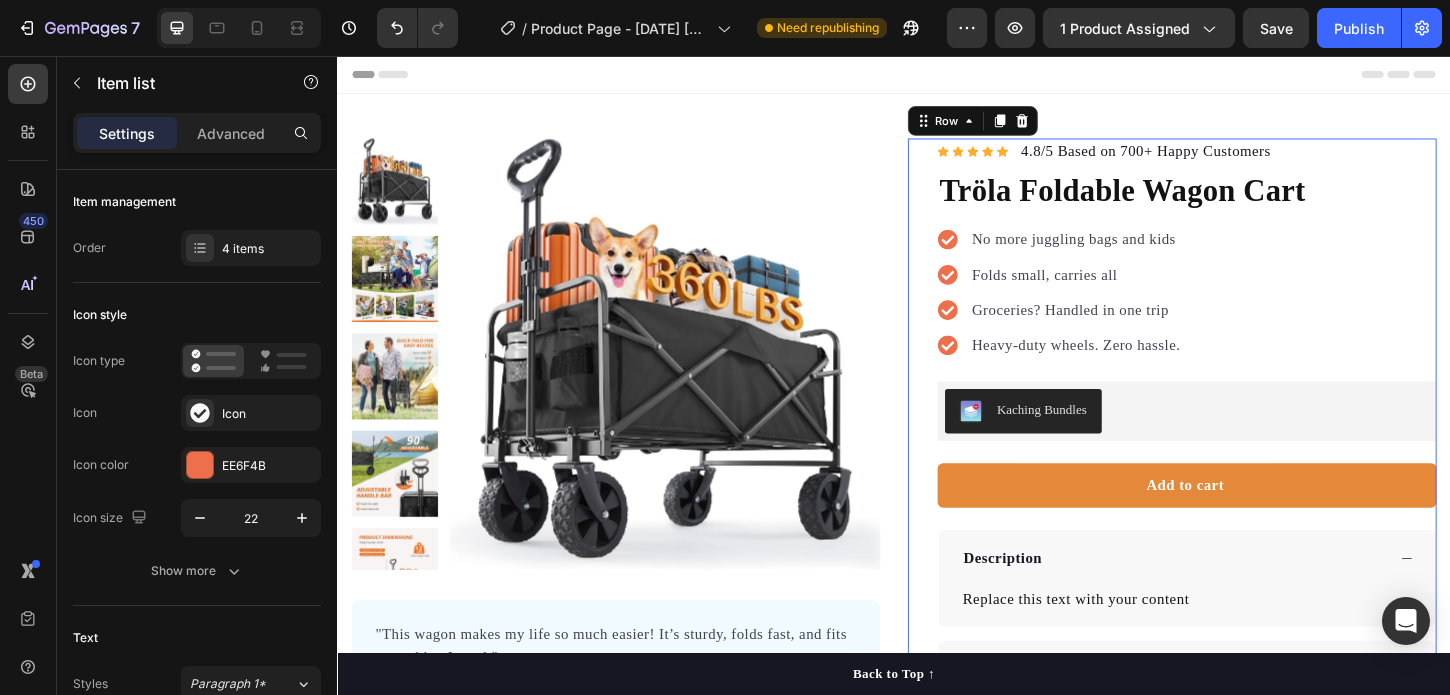 click on "Icon Icon Icon Icon Icon Icon List Hoz 4.8/5 Based on 700+ Happy Customers Text block Row Tröla Foldable Wagon Cart Product Title No more juggling bags and kids Folds small, carries all Groceries? Handled in one trip Heavy-duty wheels. Zero hassle. Item list Kaching Bundles Kaching Bundles Add to cart Product Cart Button No more juggling bags and kids Fold and unfold in seconds Heavy-duty wheels. Zero hassle. Item list
Description Replace this text with your content Text Block
How to use it? Accordion Row   0" at bounding box center (1237, 447) 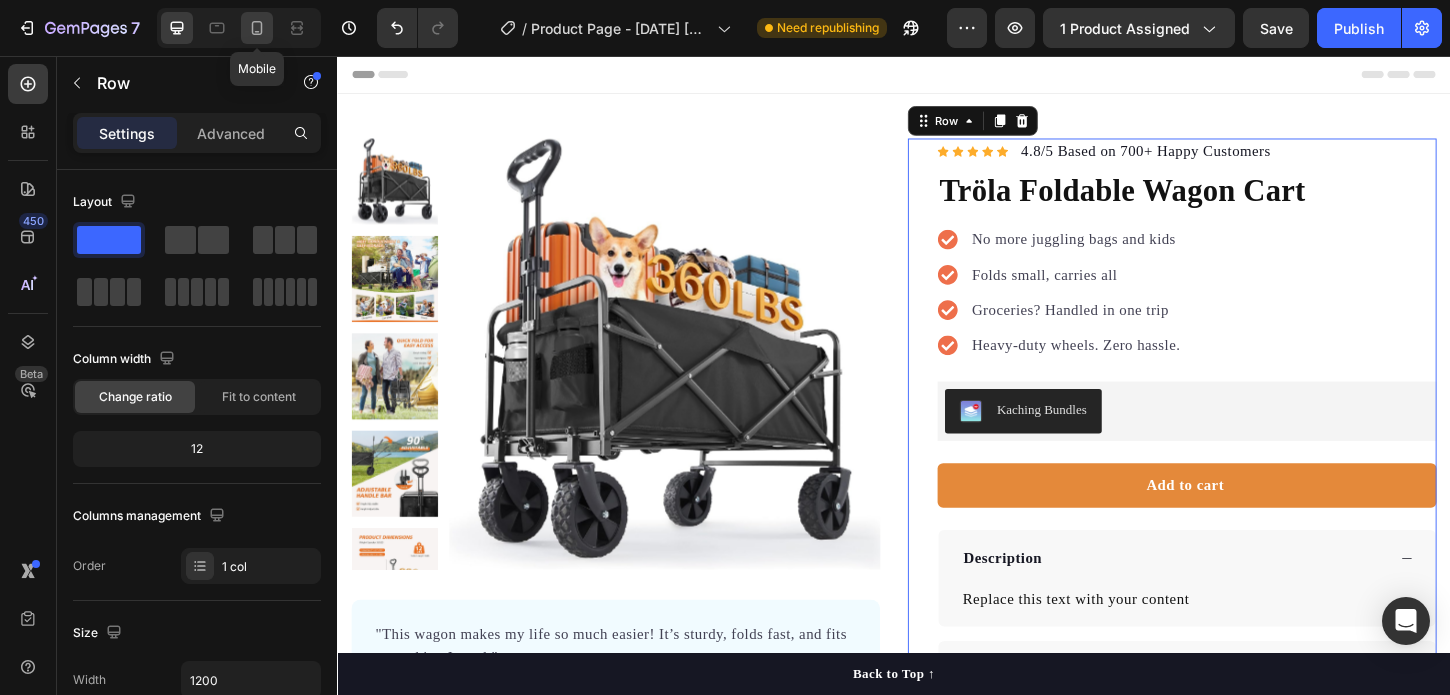 click 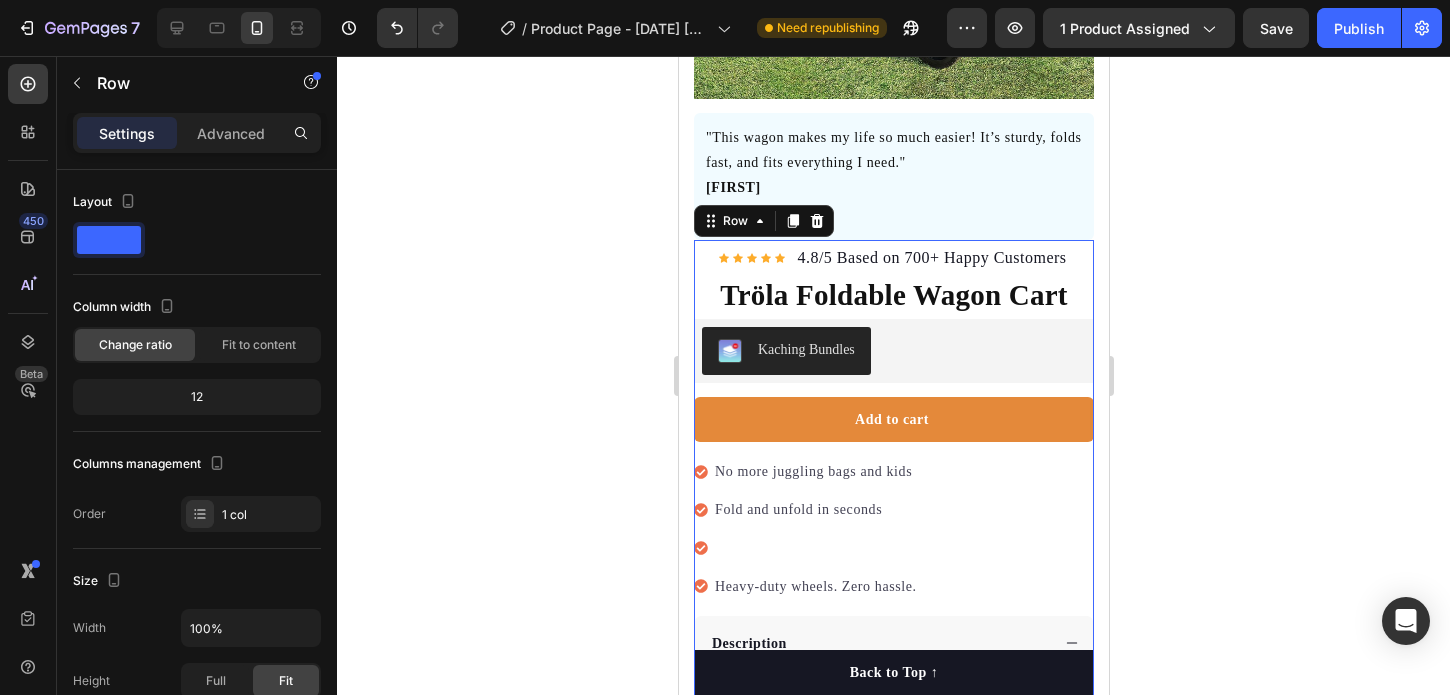 scroll, scrollTop: 406, scrollLeft: 0, axis: vertical 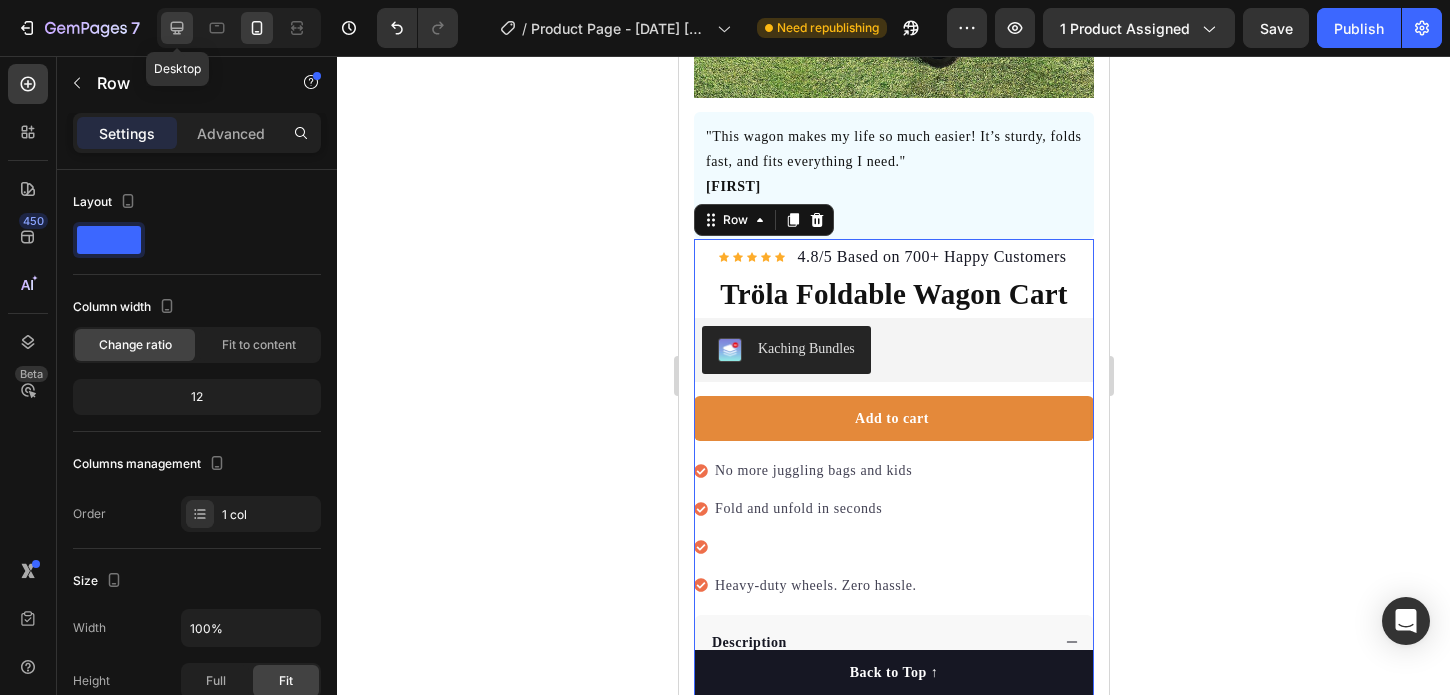 click 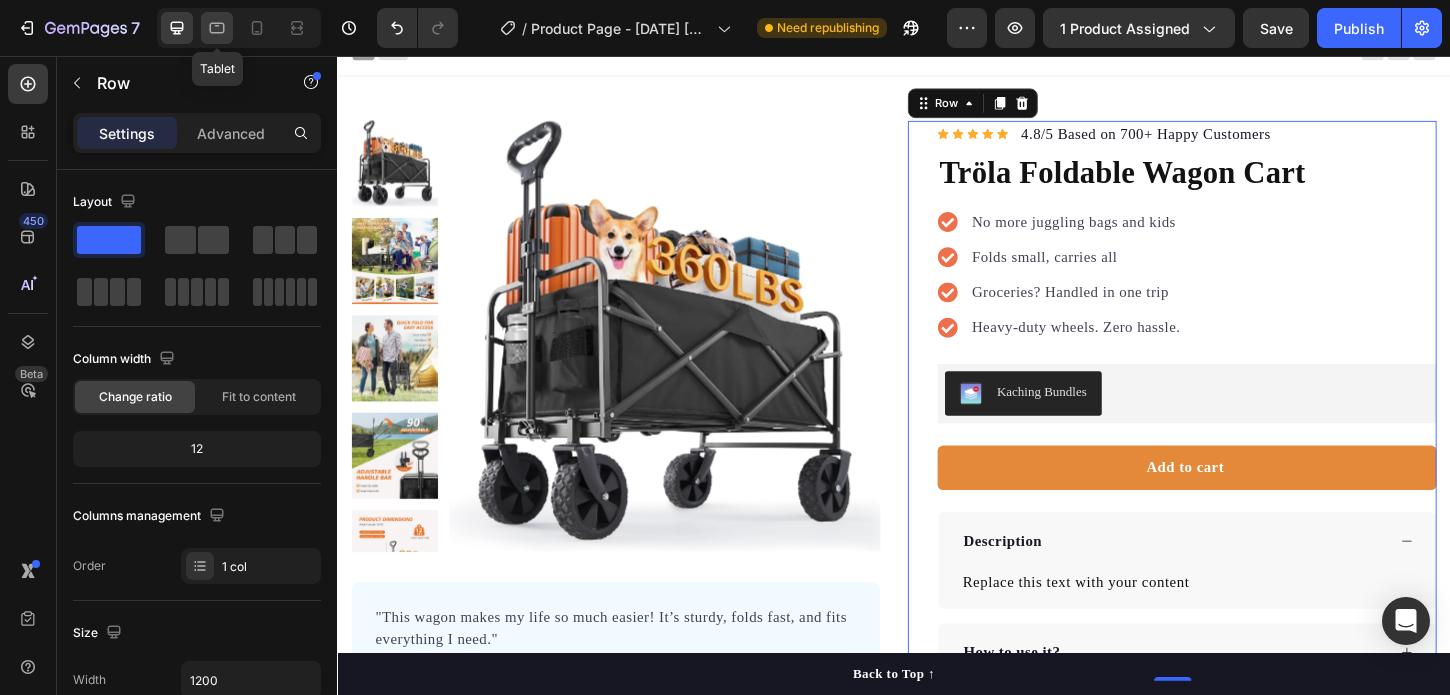 click 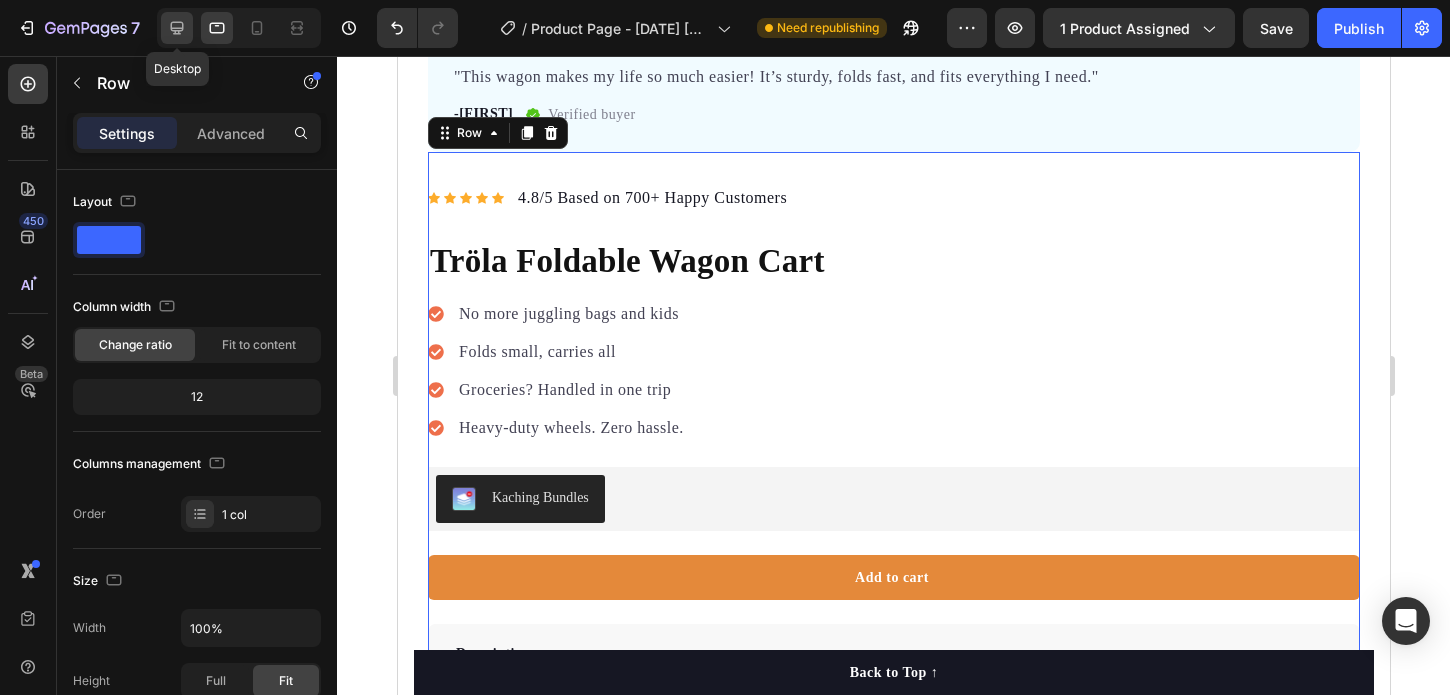 scroll, scrollTop: 931, scrollLeft: 0, axis: vertical 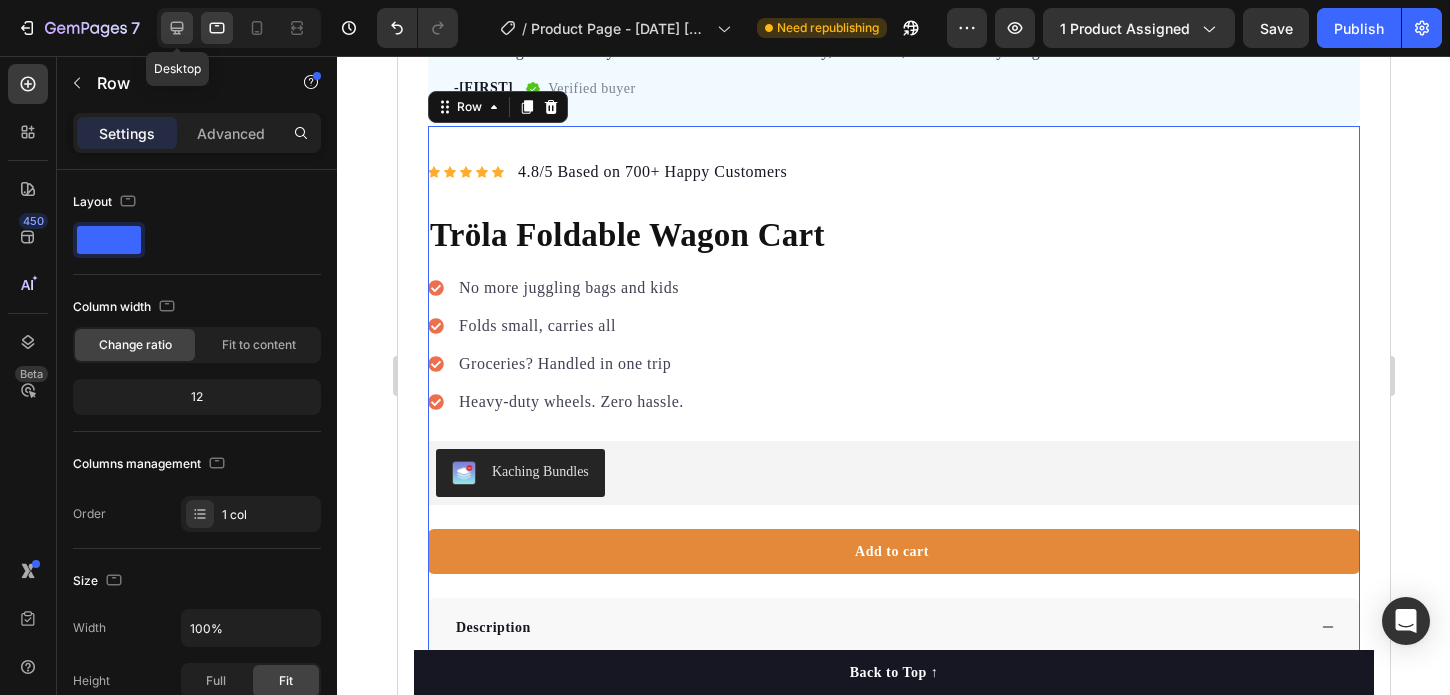 click 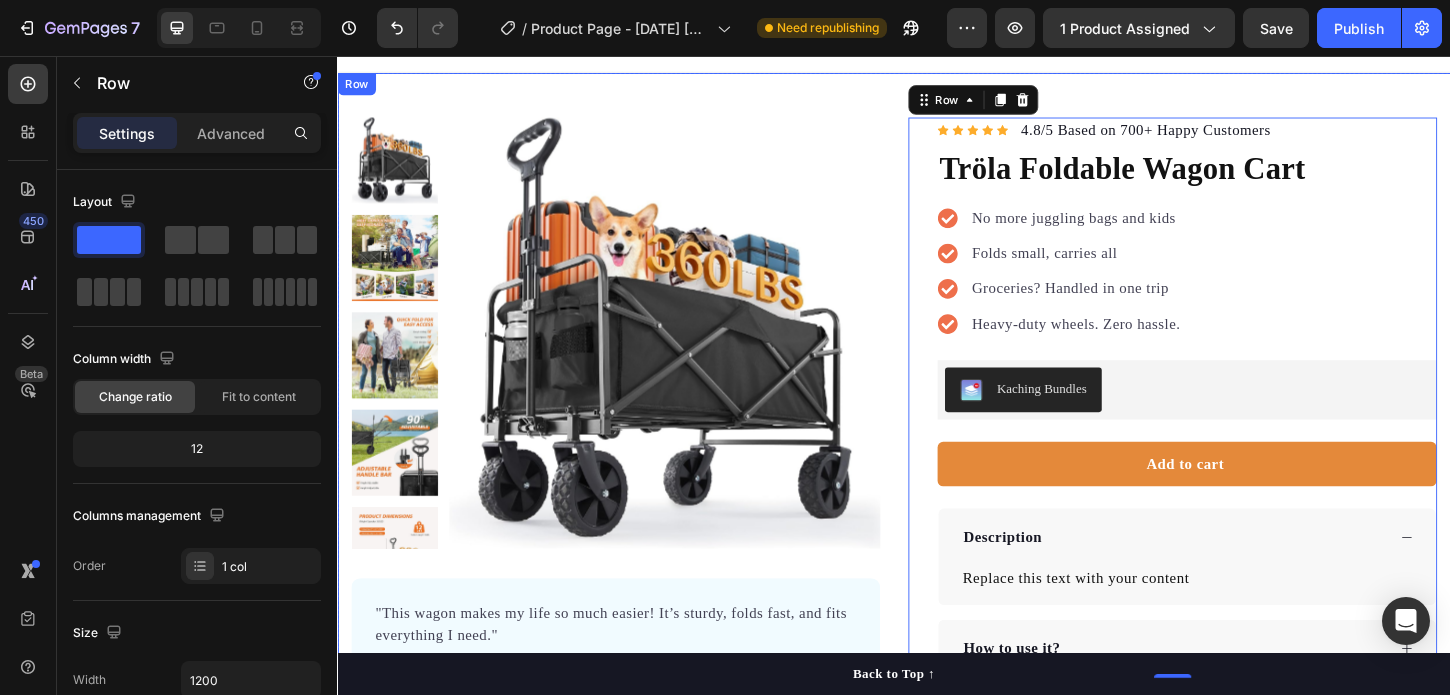 scroll, scrollTop: 25, scrollLeft: 0, axis: vertical 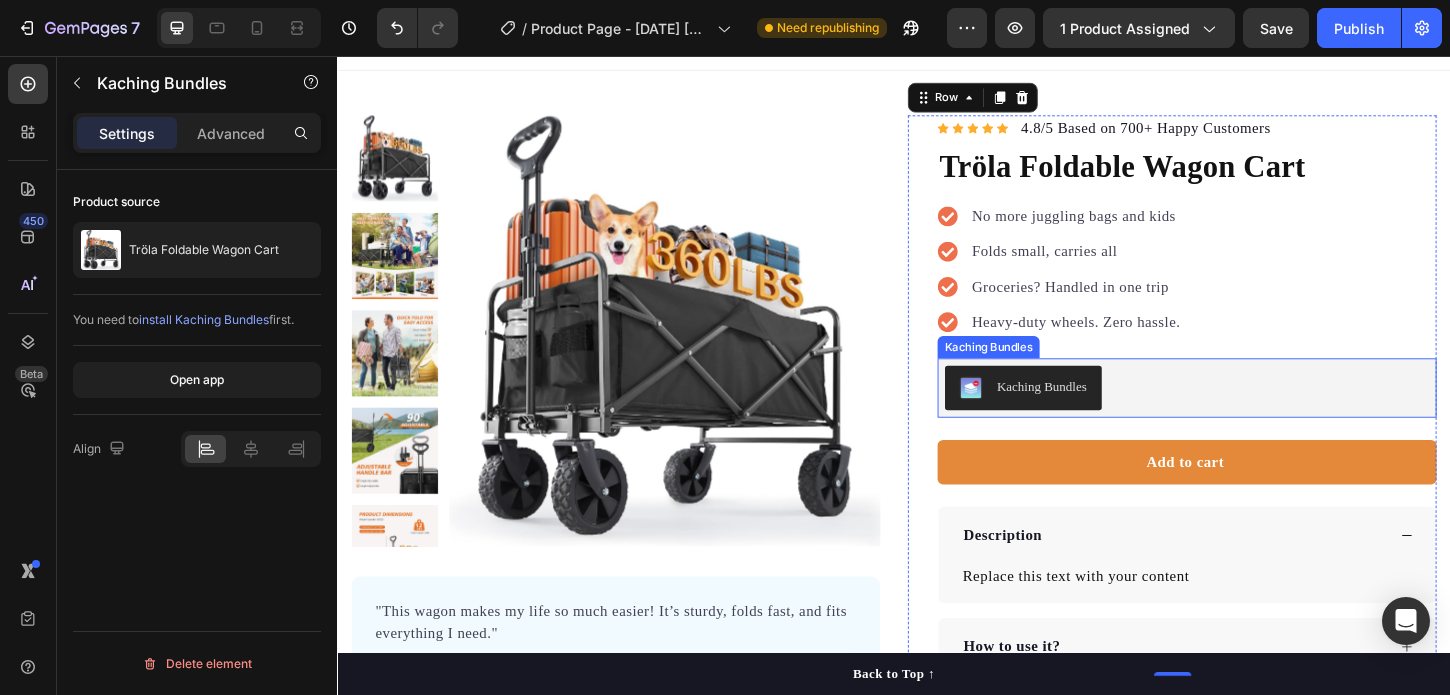 click at bounding box center (1020, 414) 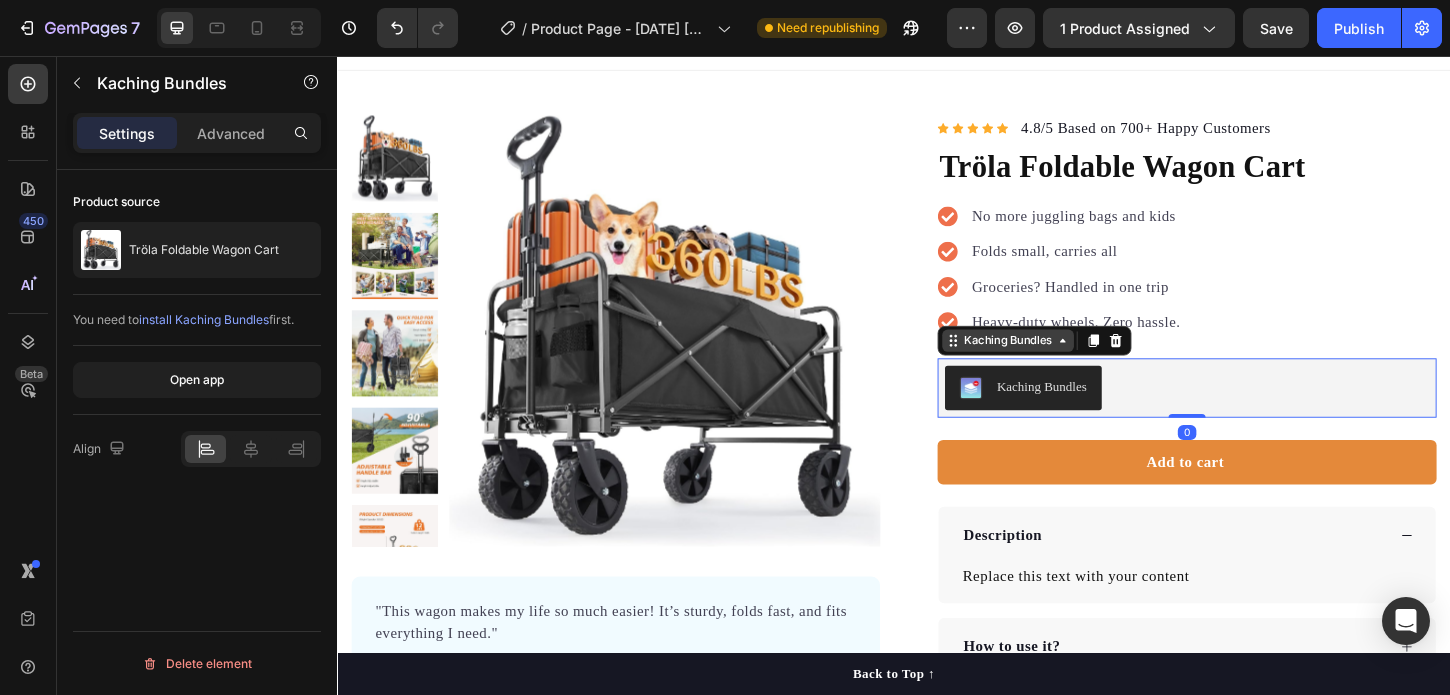 click on "Kaching Bundles" at bounding box center [1060, 363] 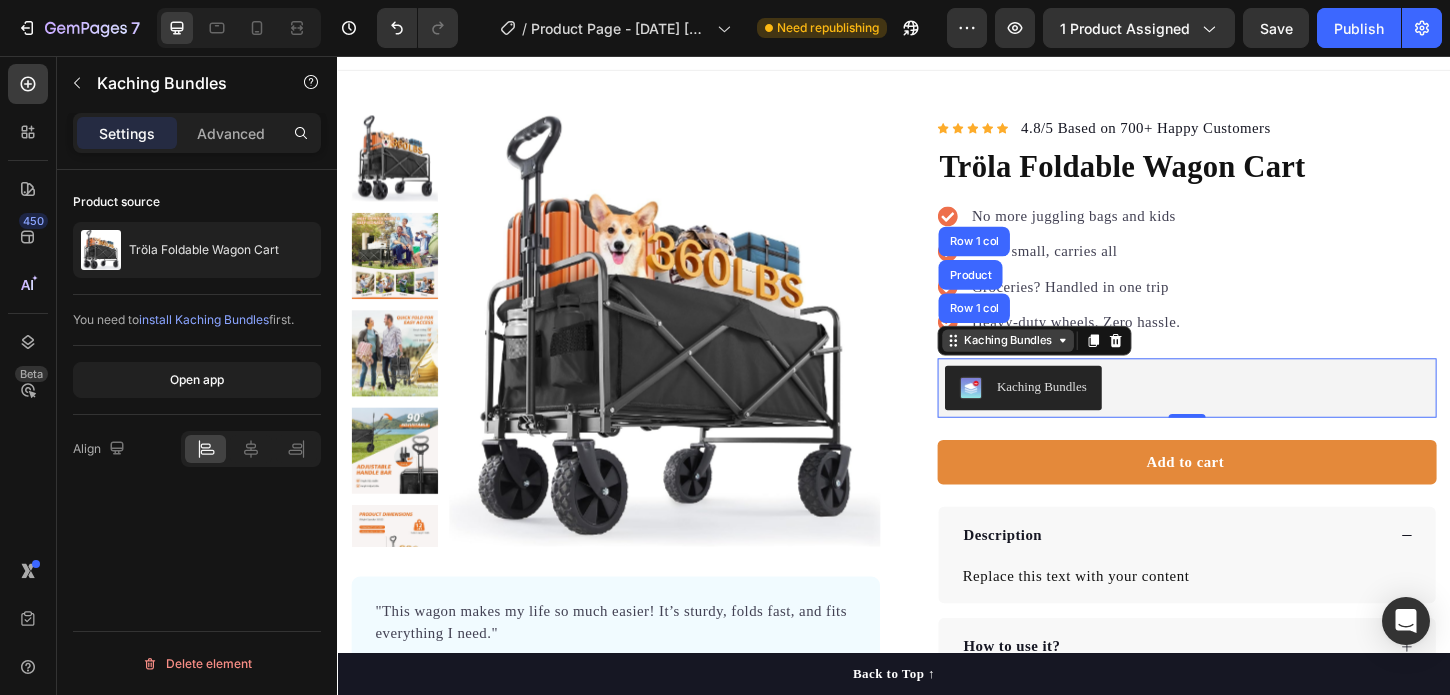 click on "Kaching Bundles" at bounding box center [1060, 363] 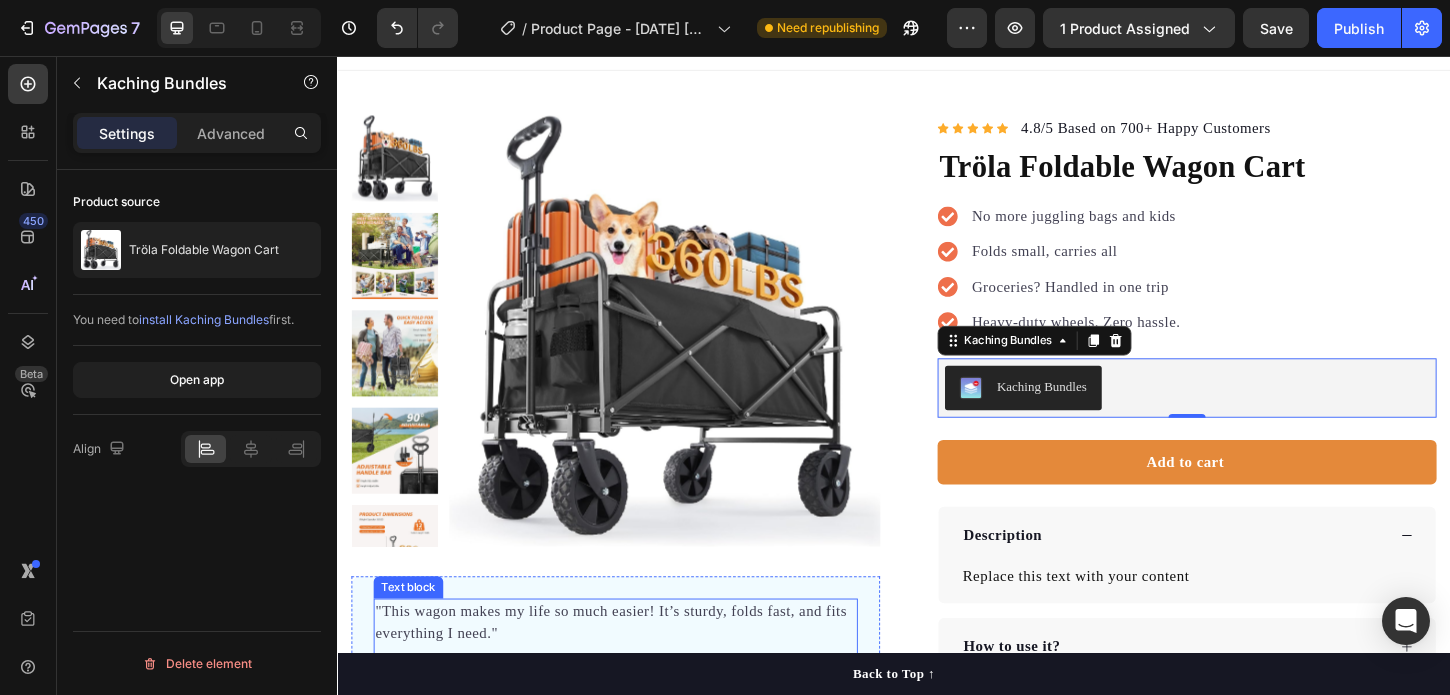 click on ""This wagon makes my life so much easier! It’s sturdy, folds fast, and fits everything I need."" at bounding box center [637, 667] 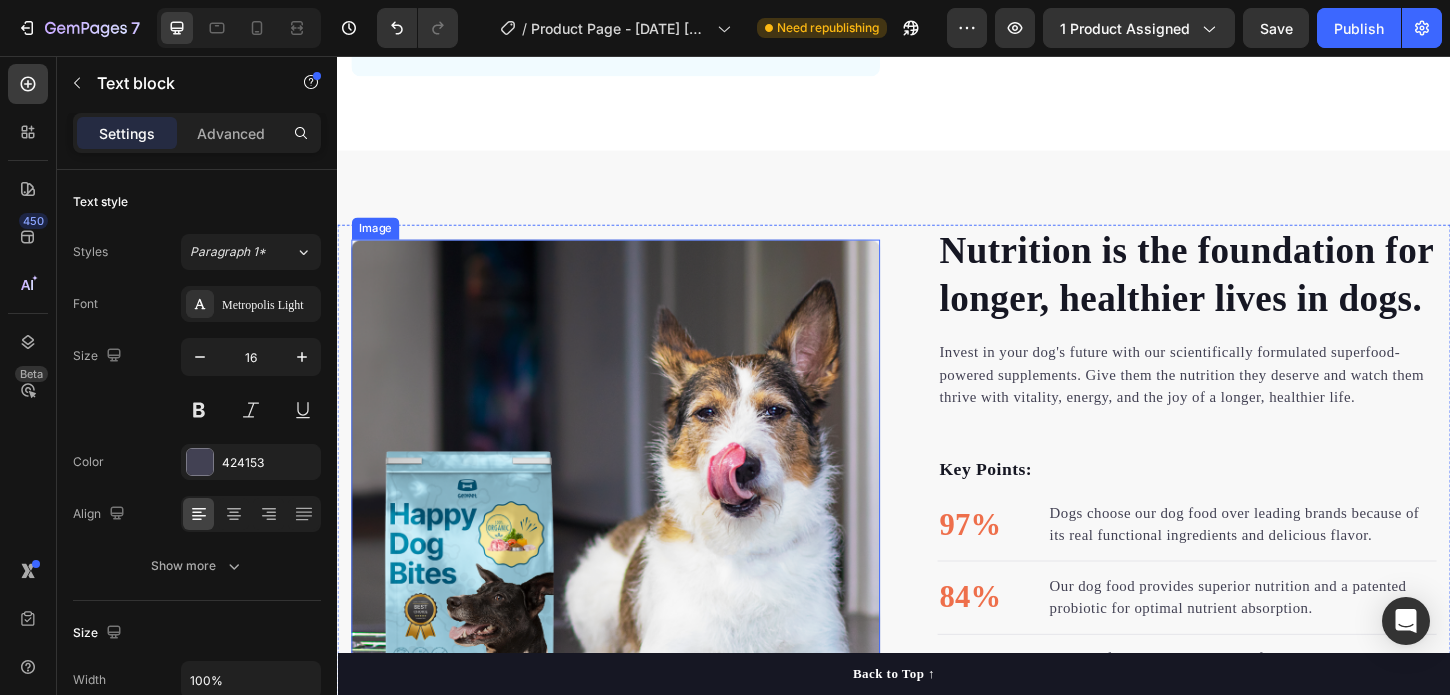 click at bounding box center (637, 539) 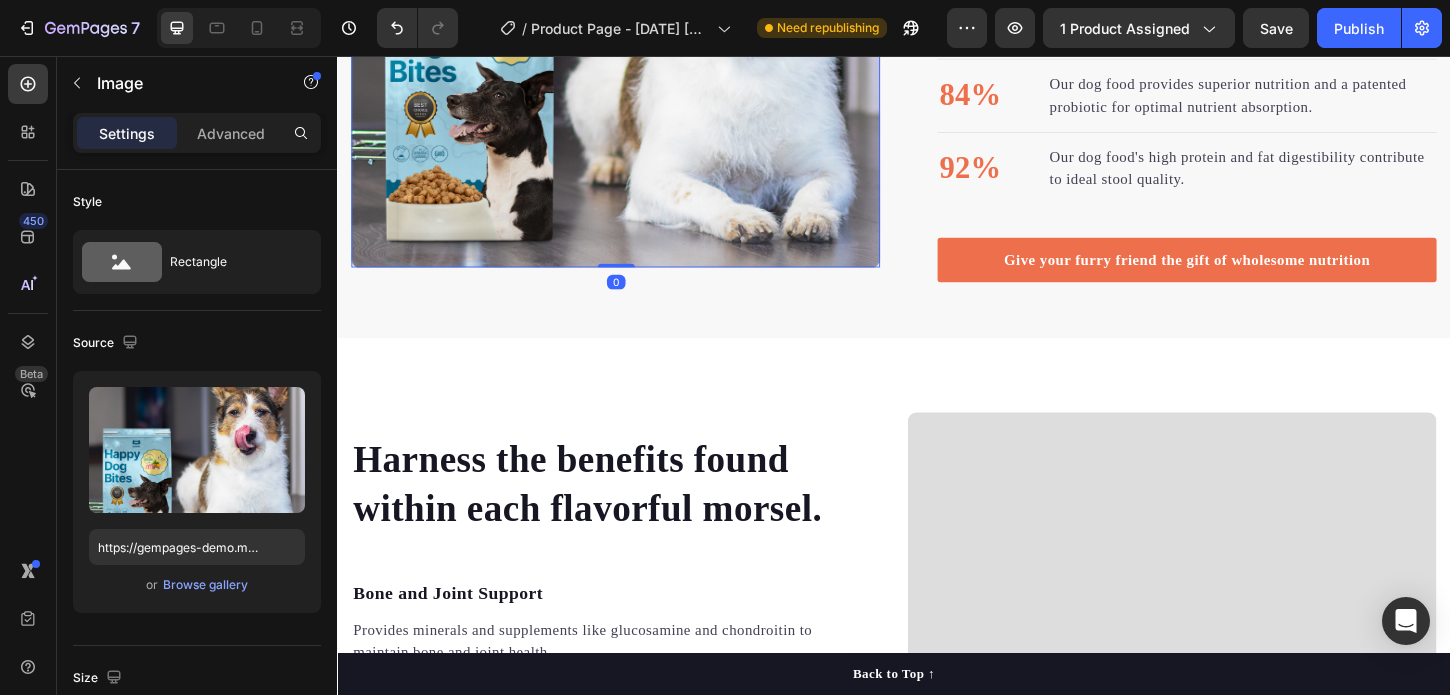 scroll, scrollTop: 1240, scrollLeft: 0, axis: vertical 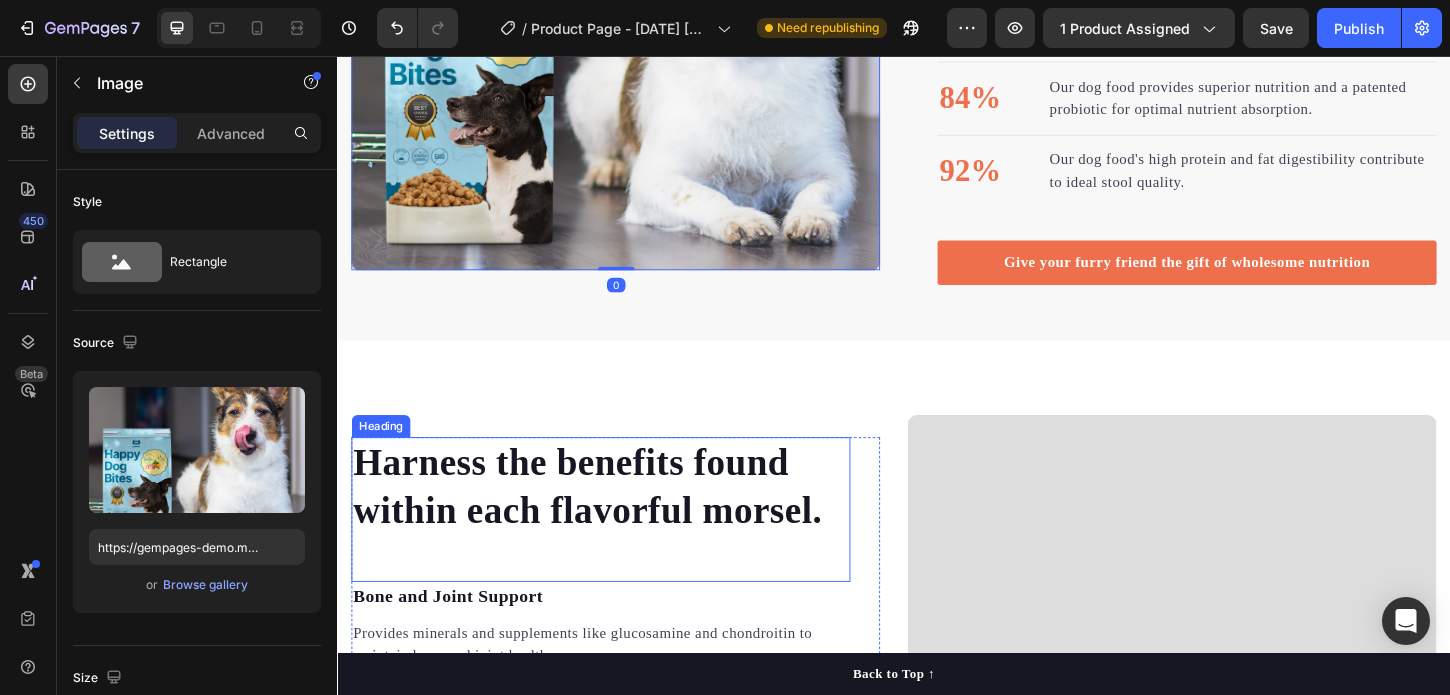 click on "Harness the benefits found within each flavorful morsel." at bounding box center (621, 521) 